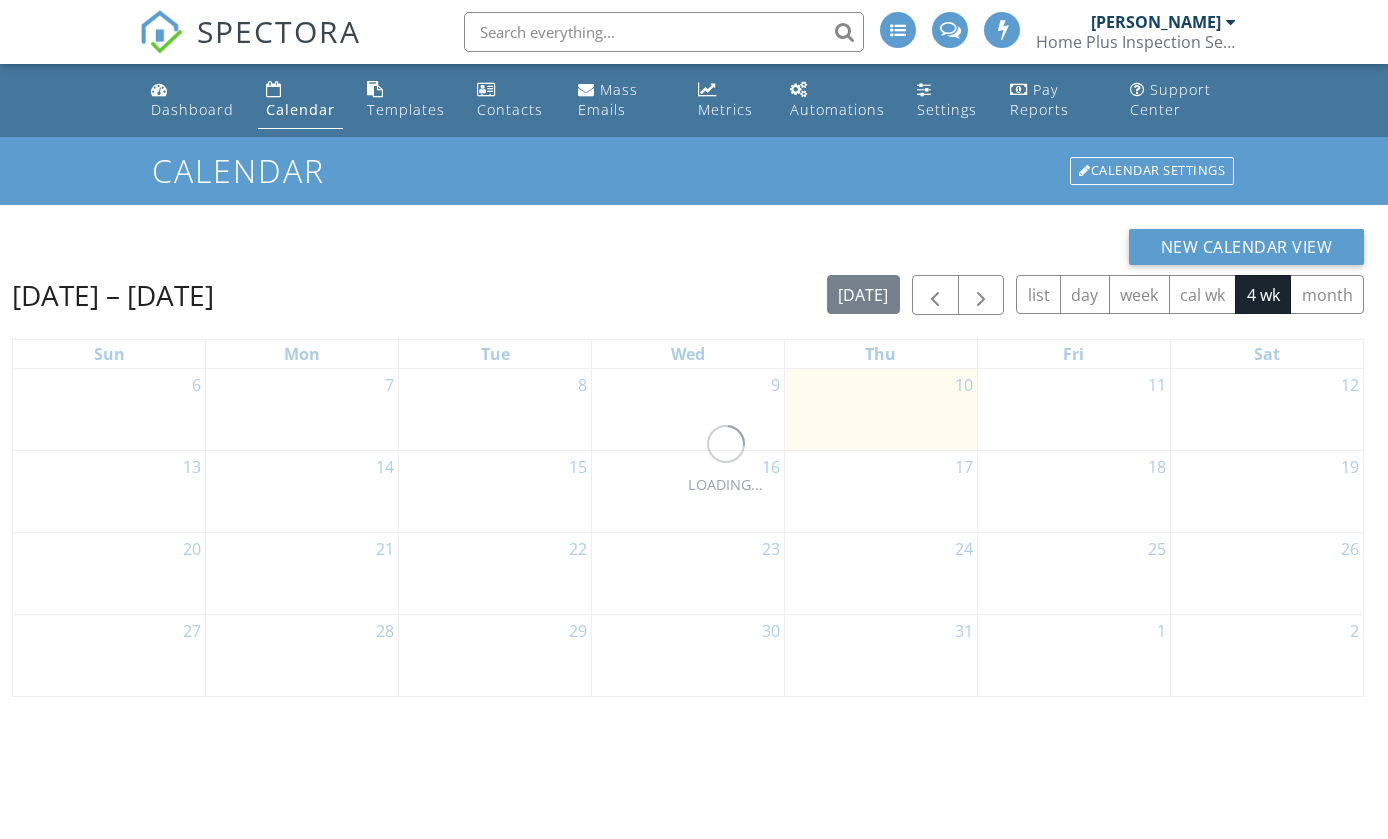 scroll, scrollTop: 0, scrollLeft: 0, axis: both 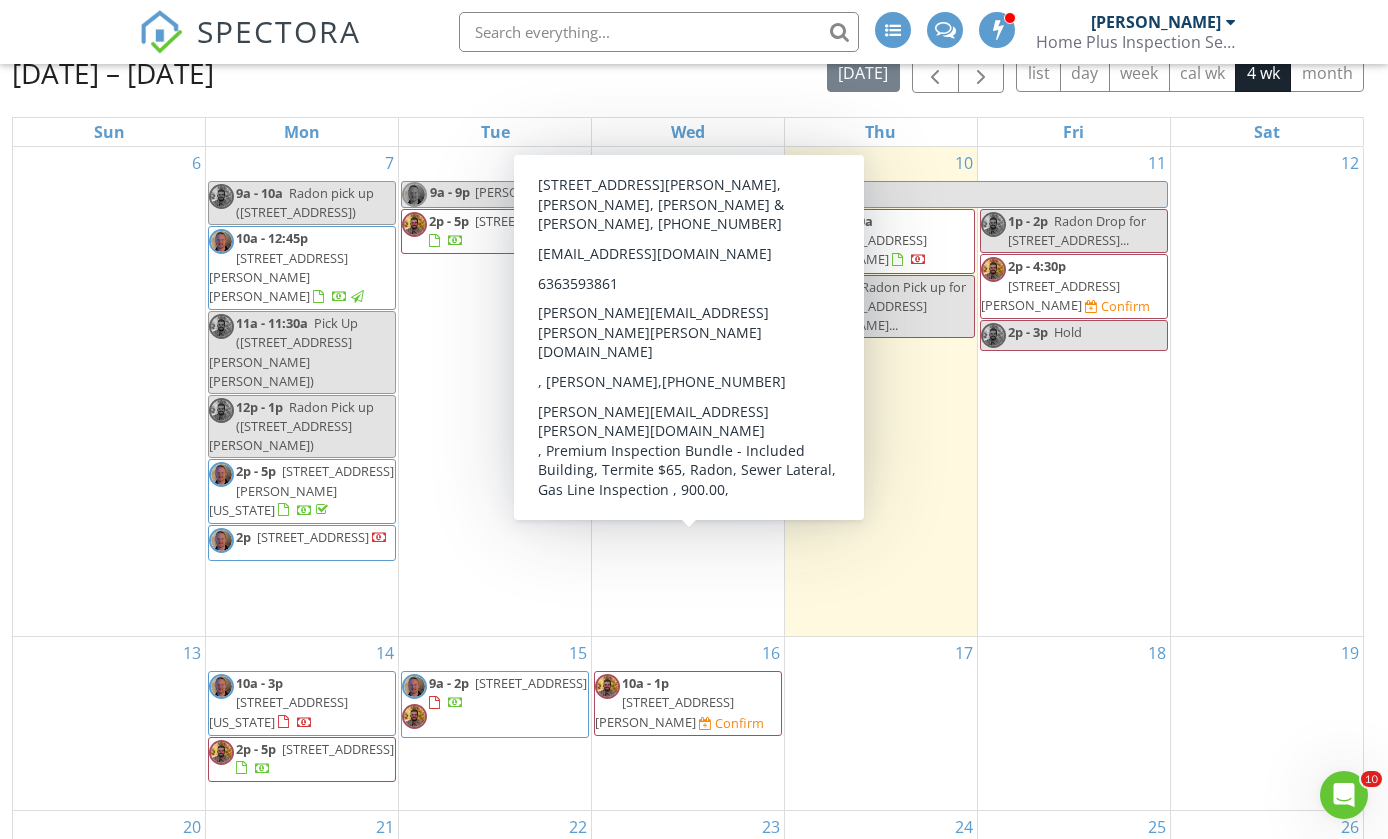 click on "10a - 1p
[STREET_ADDRESS][PERSON_NAME]
Confirm" at bounding box center (688, 703) 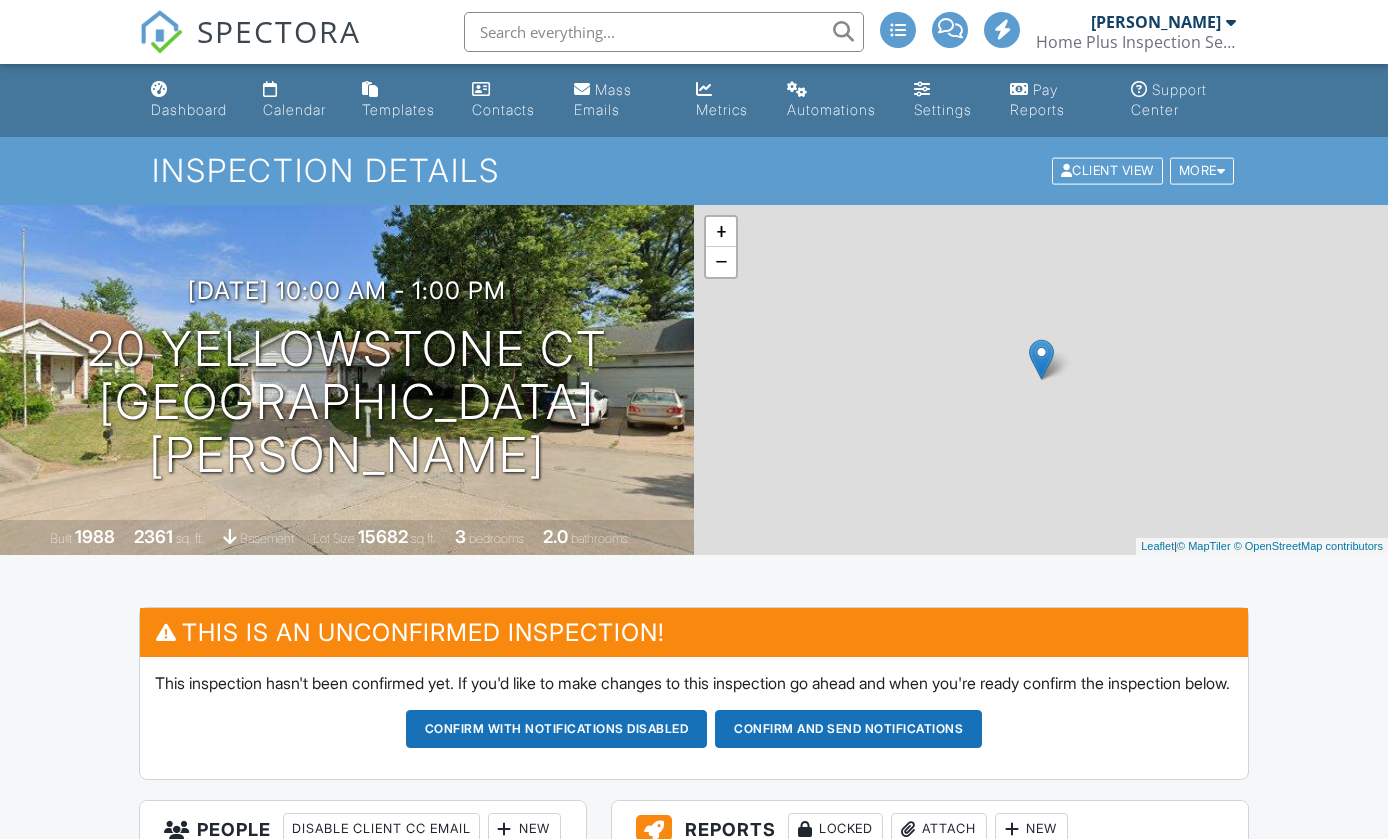 scroll, scrollTop: 0, scrollLeft: 0, axis: both 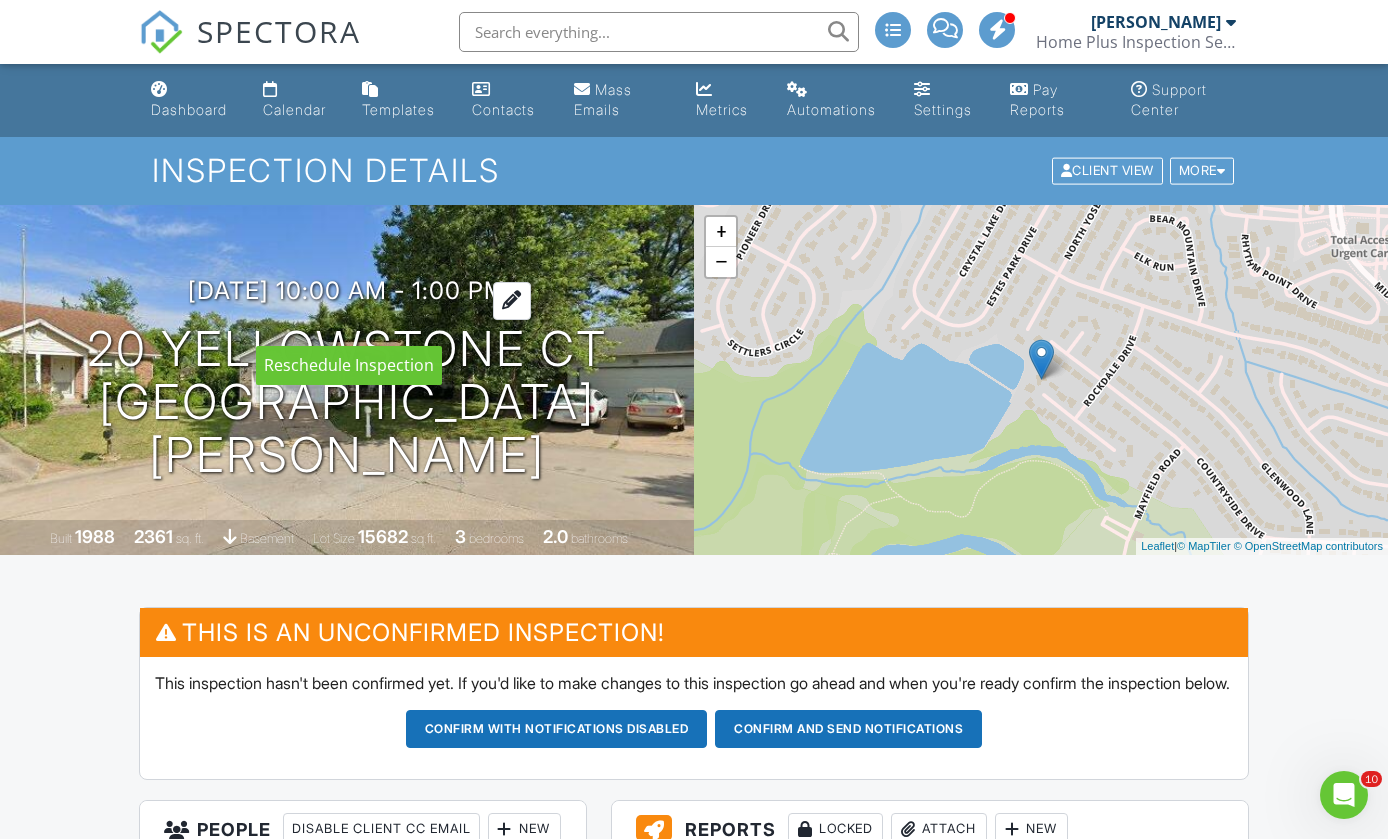 click at bounding box center (512, 300) 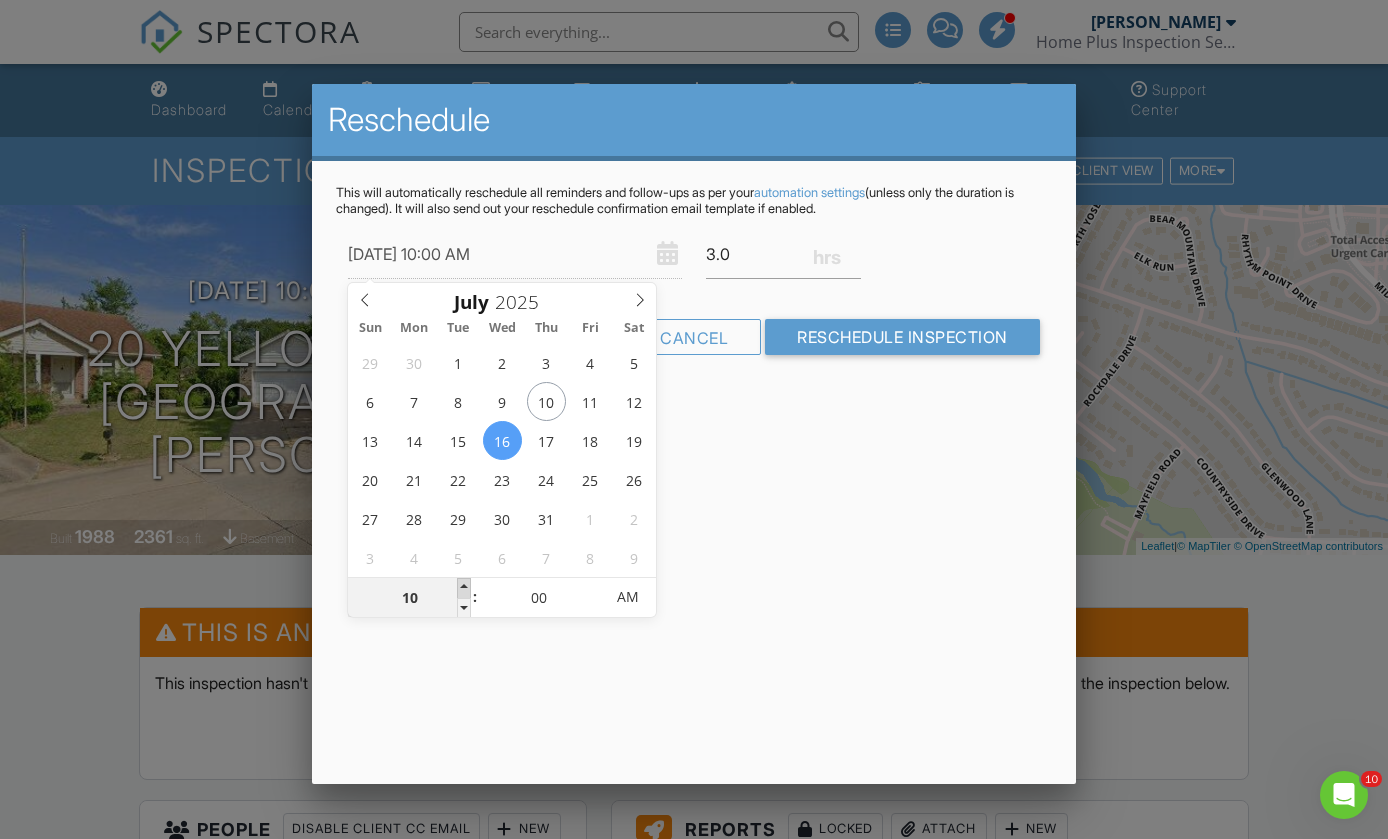 type on "07/16/2025 11:00 AM" 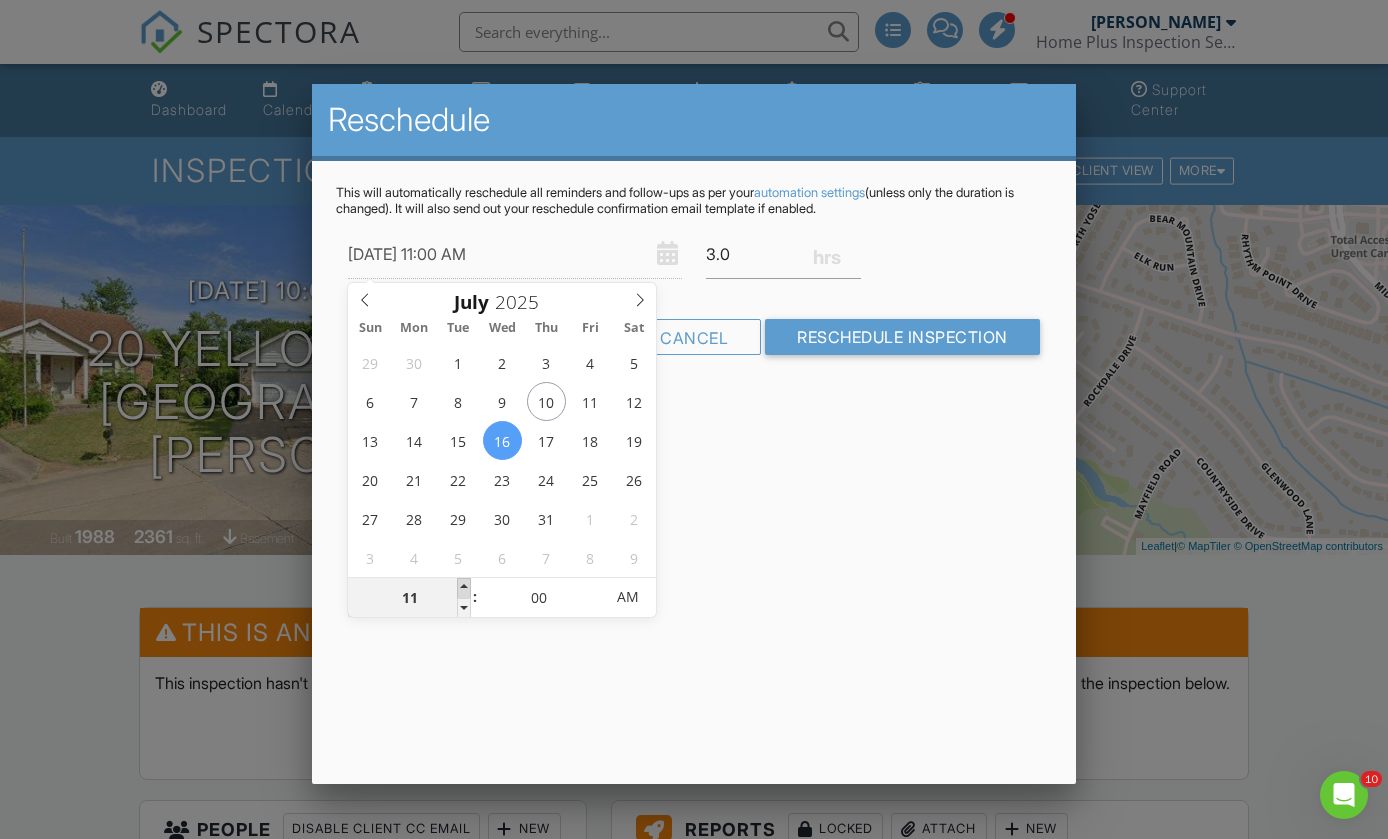 click at bounding box center (464, 588) 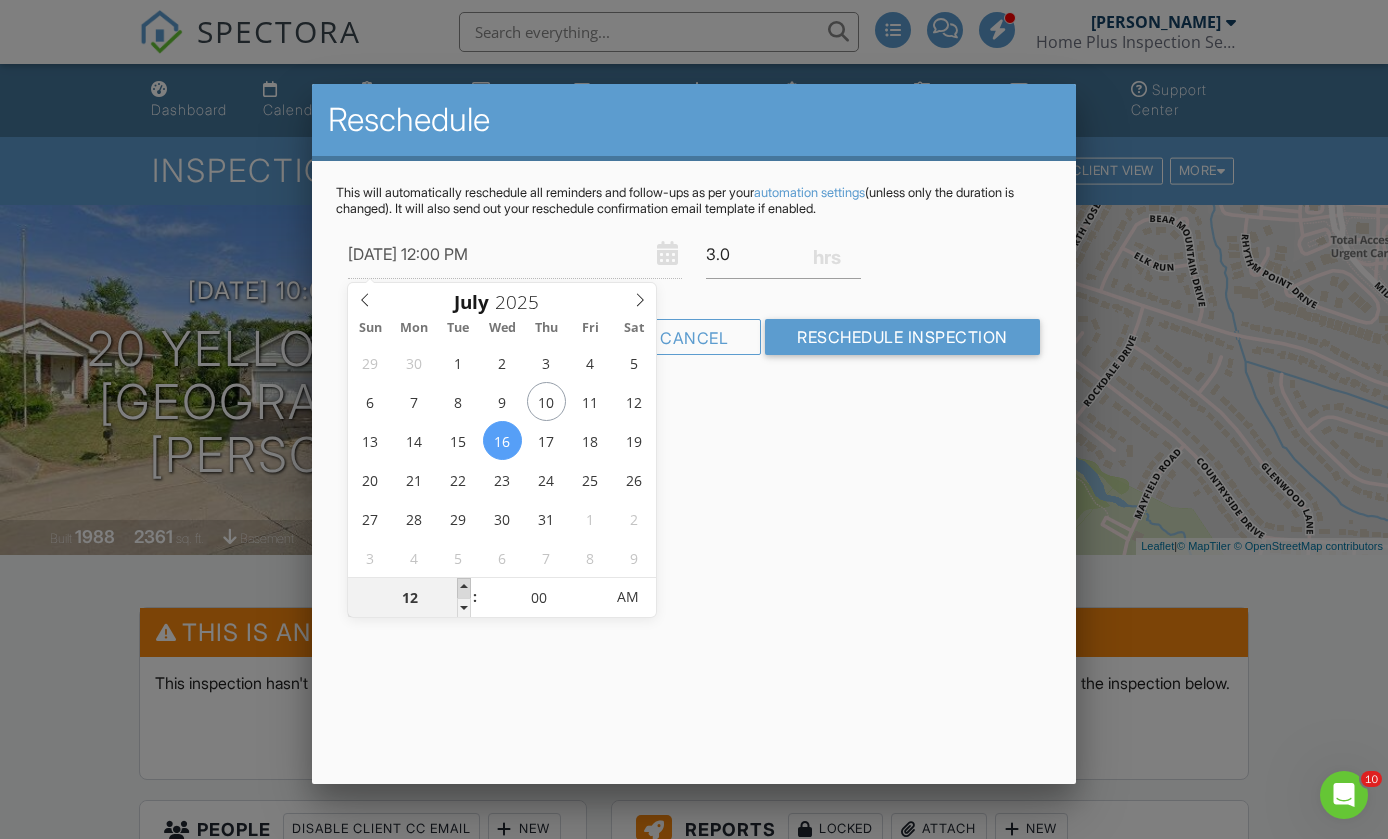 click at bounding box center (464, 588) 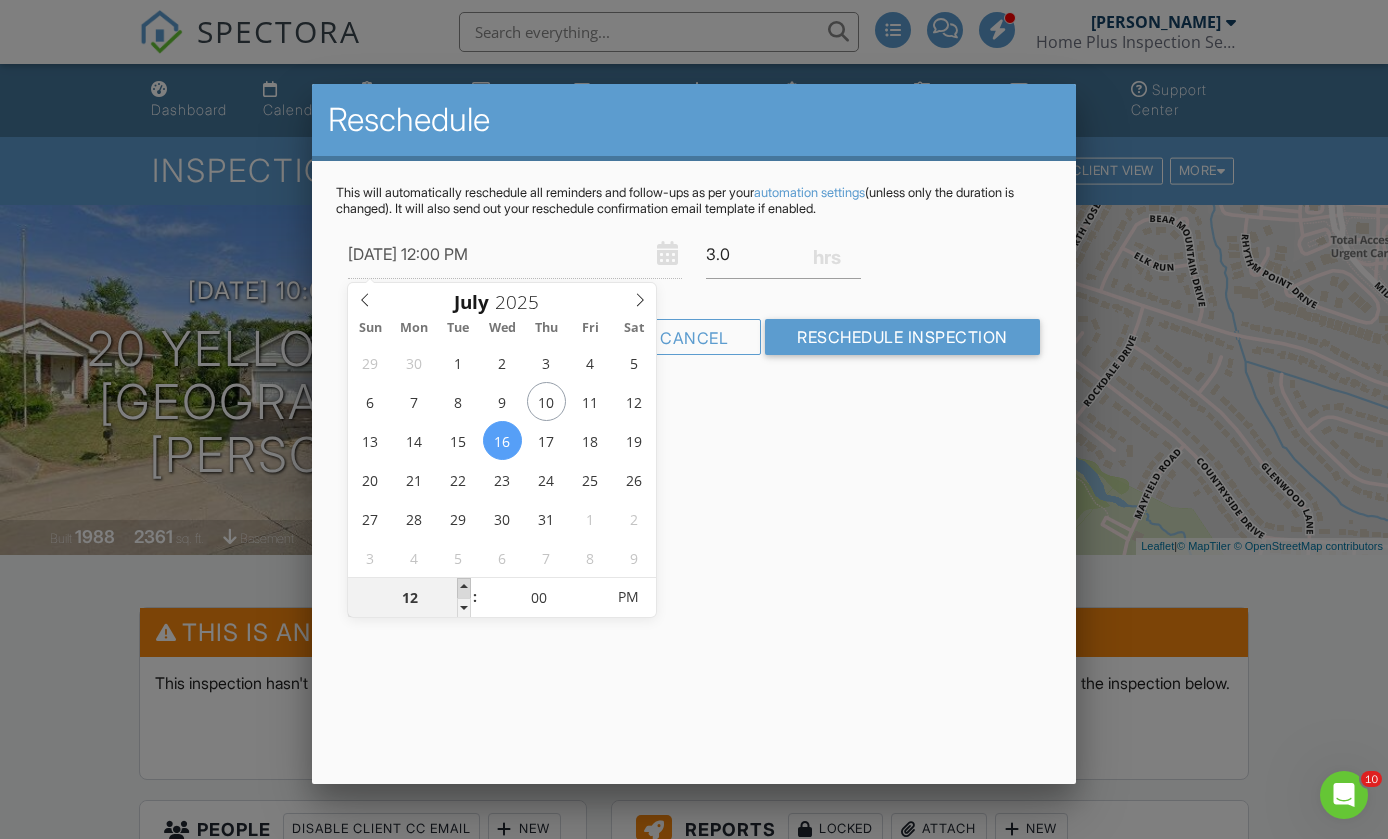 type on "07/16/2025 1:00 PM" 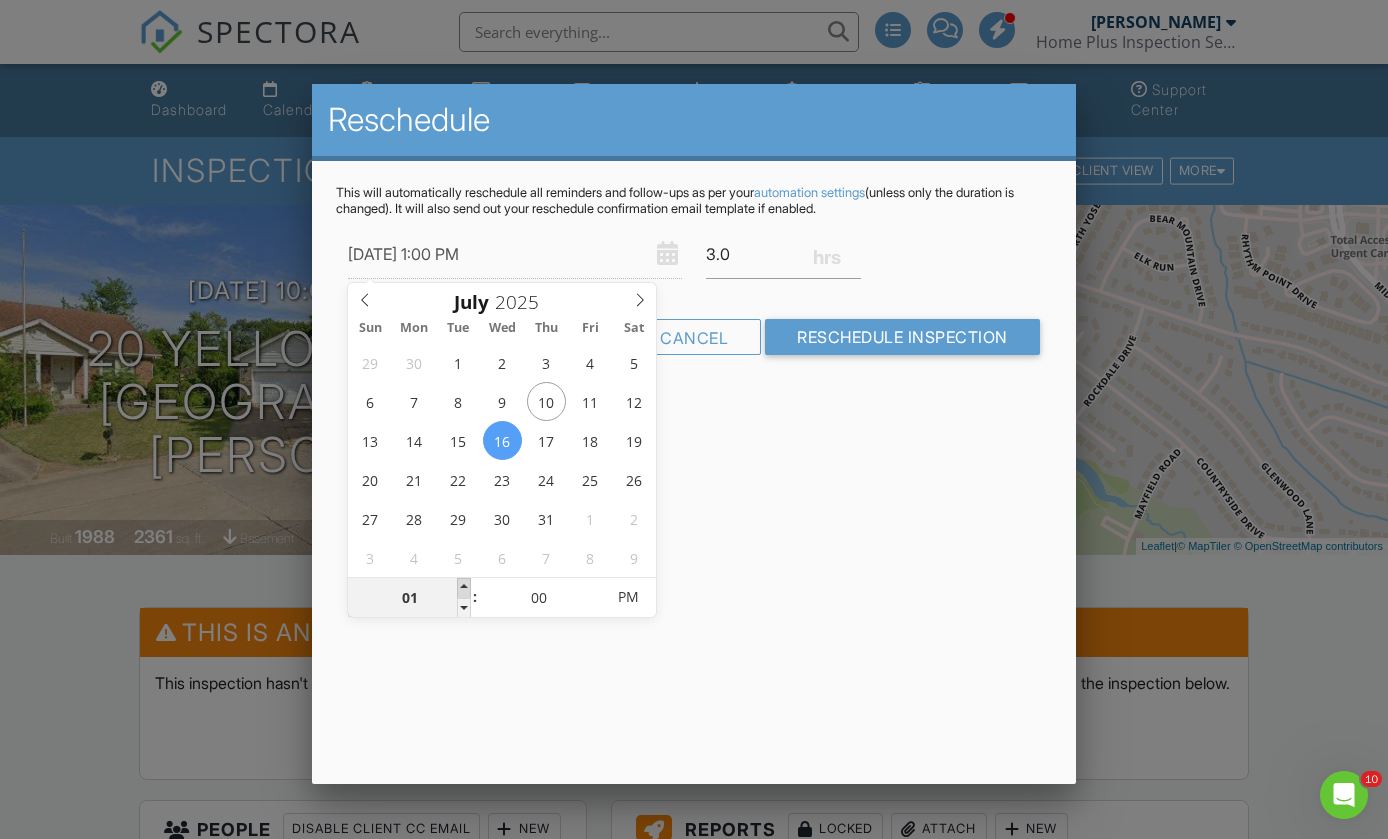 click at bounding box center (464, 588) 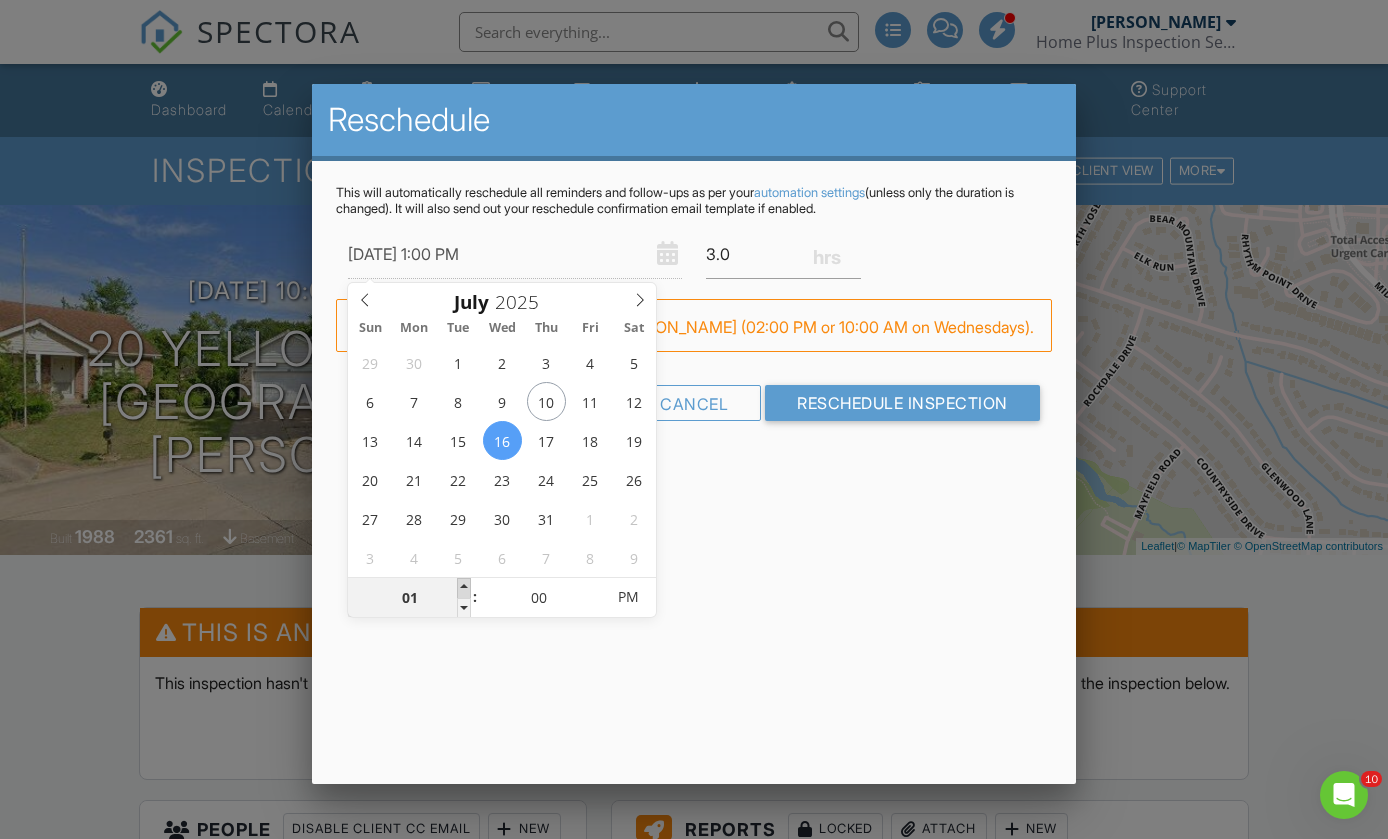 type on "07/16/2025 2:00 PM" 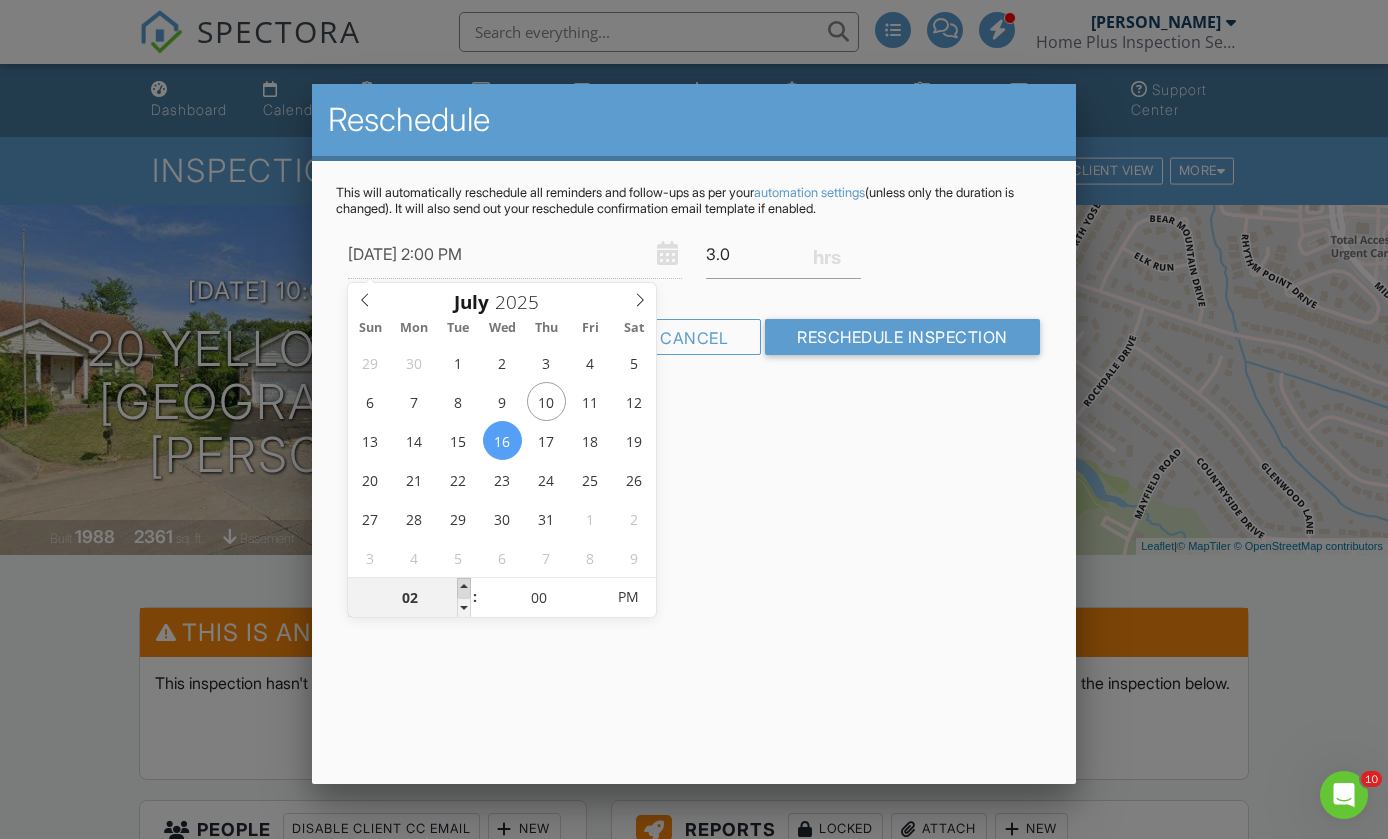 click at bounding box center (464, 588) 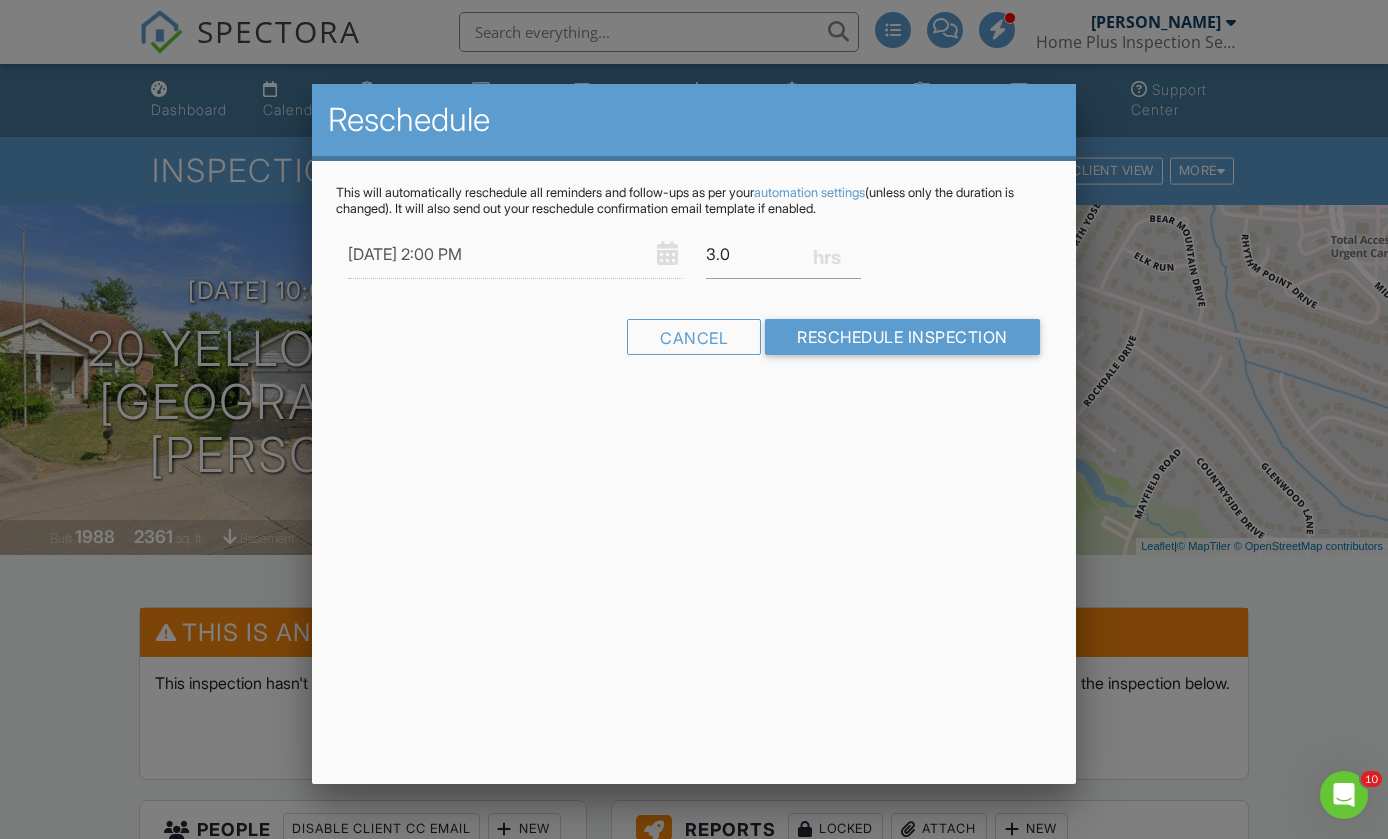 click at bounding box center (694, 424) 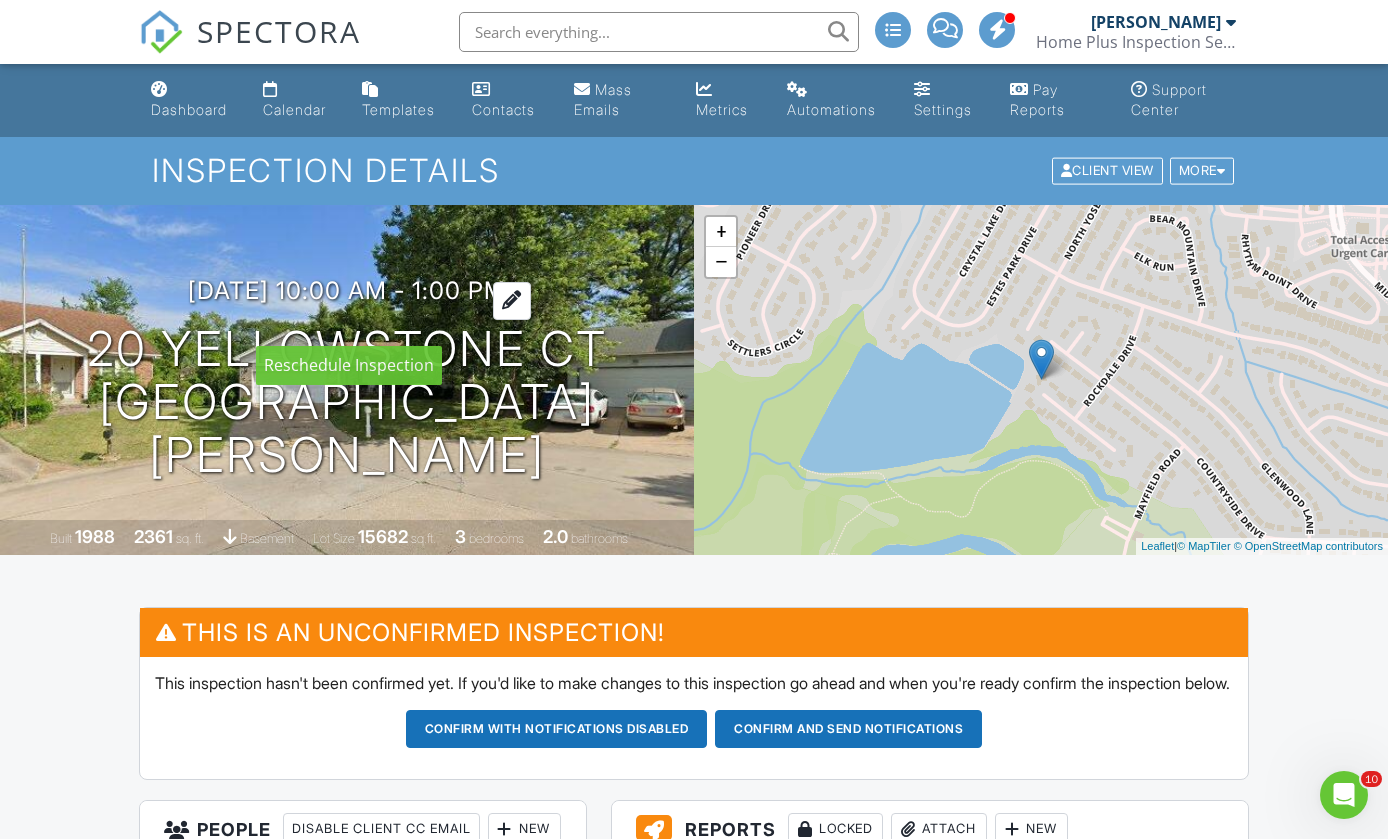 click at bounding box center (512, 300) 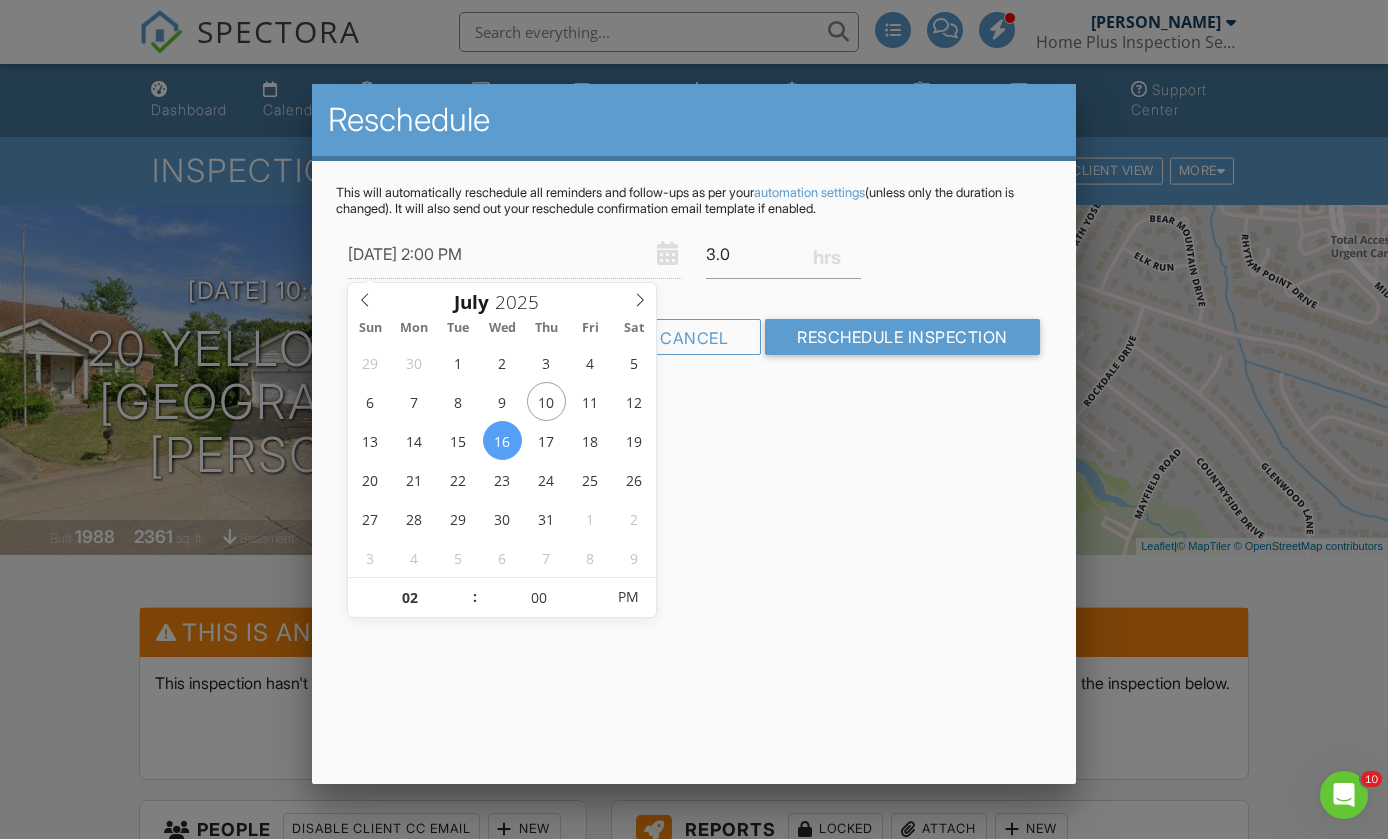 click on "Reschedule
This will automatically reschedule all reminders and follow-ups as per your  automation settings  (unless only the duration is changed). It will also send out your reschedule confirmation email template if enabled.
07/16/2025 2:00 PM
3.0
Warning: this date/time is in the past.
FYI: This is not a regular time slot for Corey Webb (02:00 PM or 10:00 AM on Wednesdays).
Cancel
Reschedule Inspection" at bounding box center (693, 434) 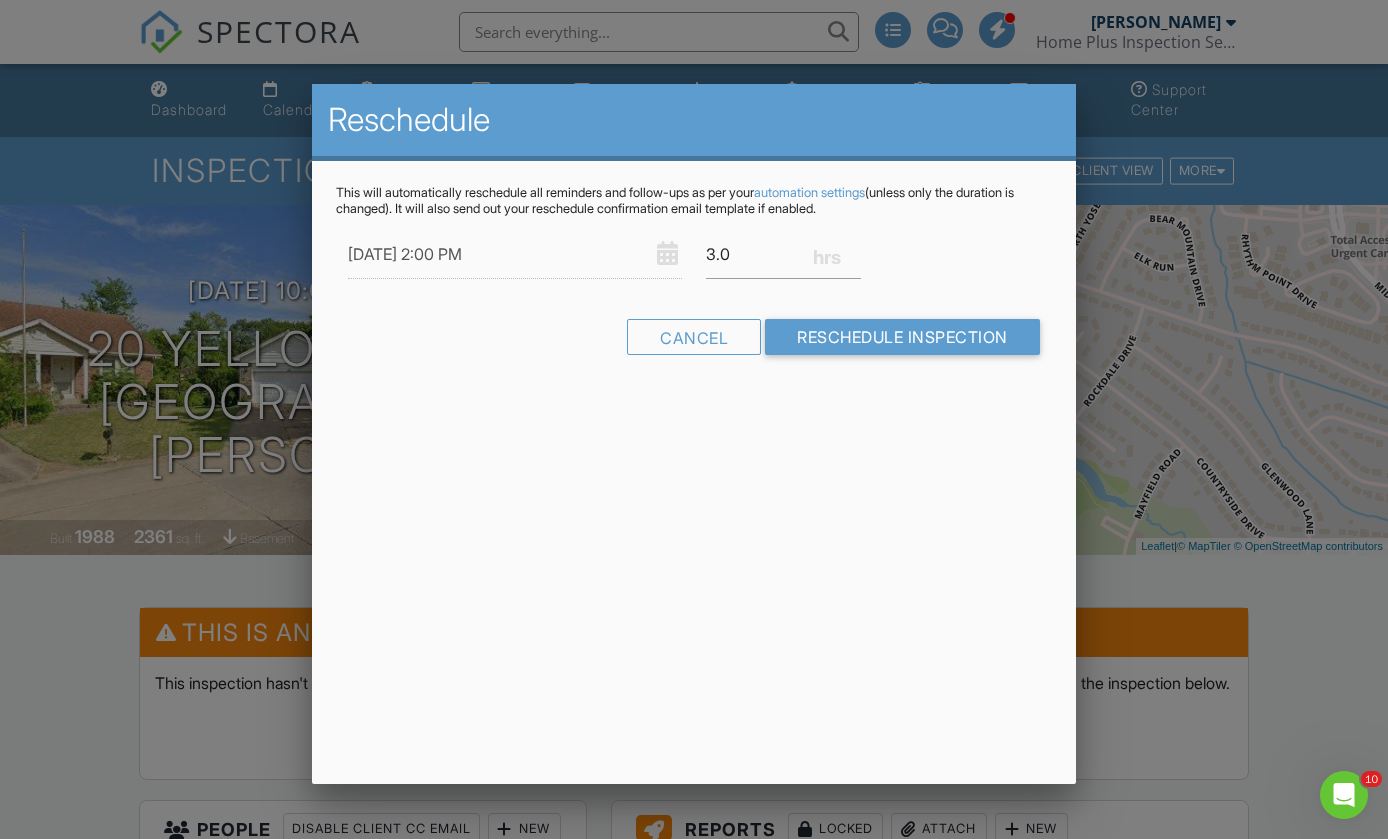 click at bounding box center (694, 424) 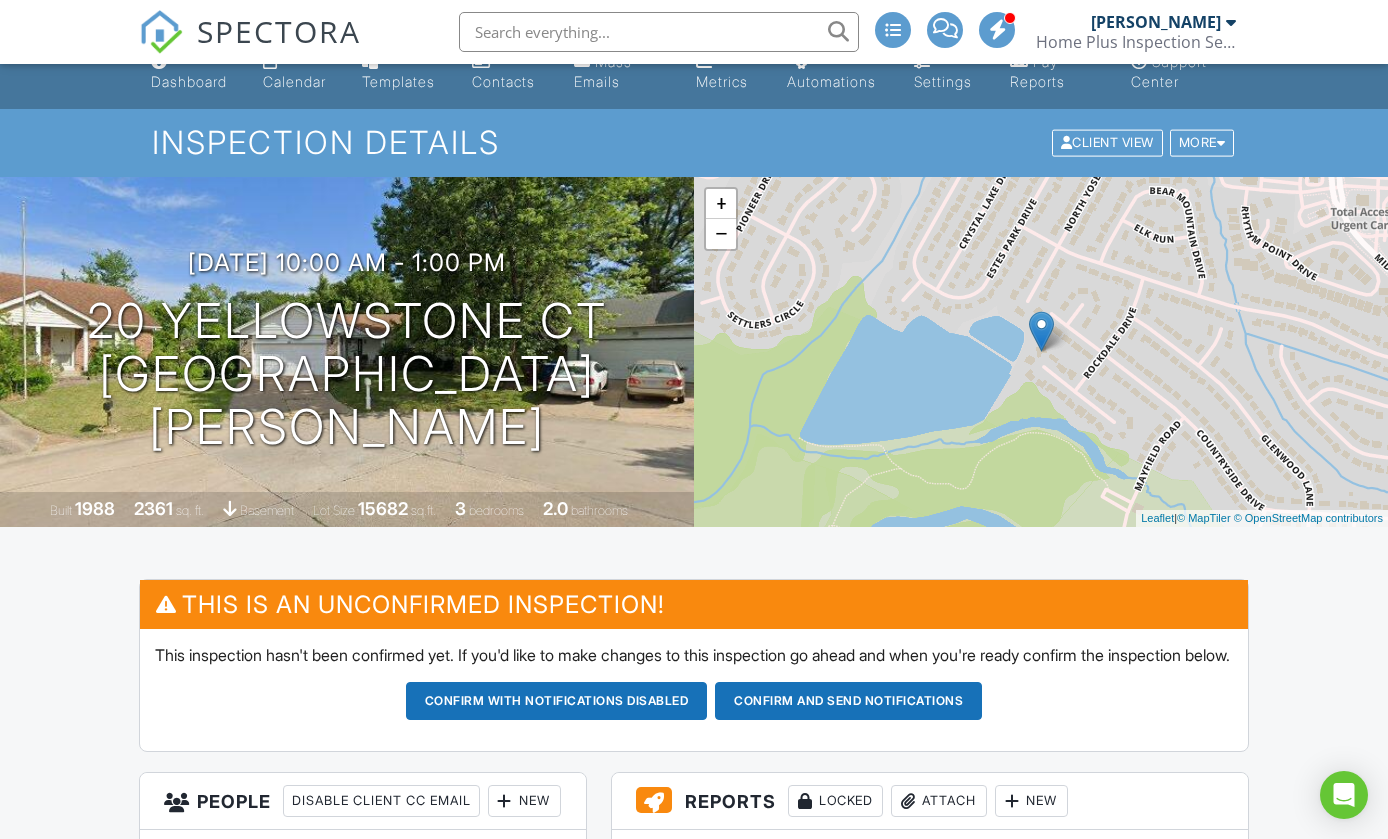 scroll, scrollTop: 764, scrollLeft: 0, axis: vertical 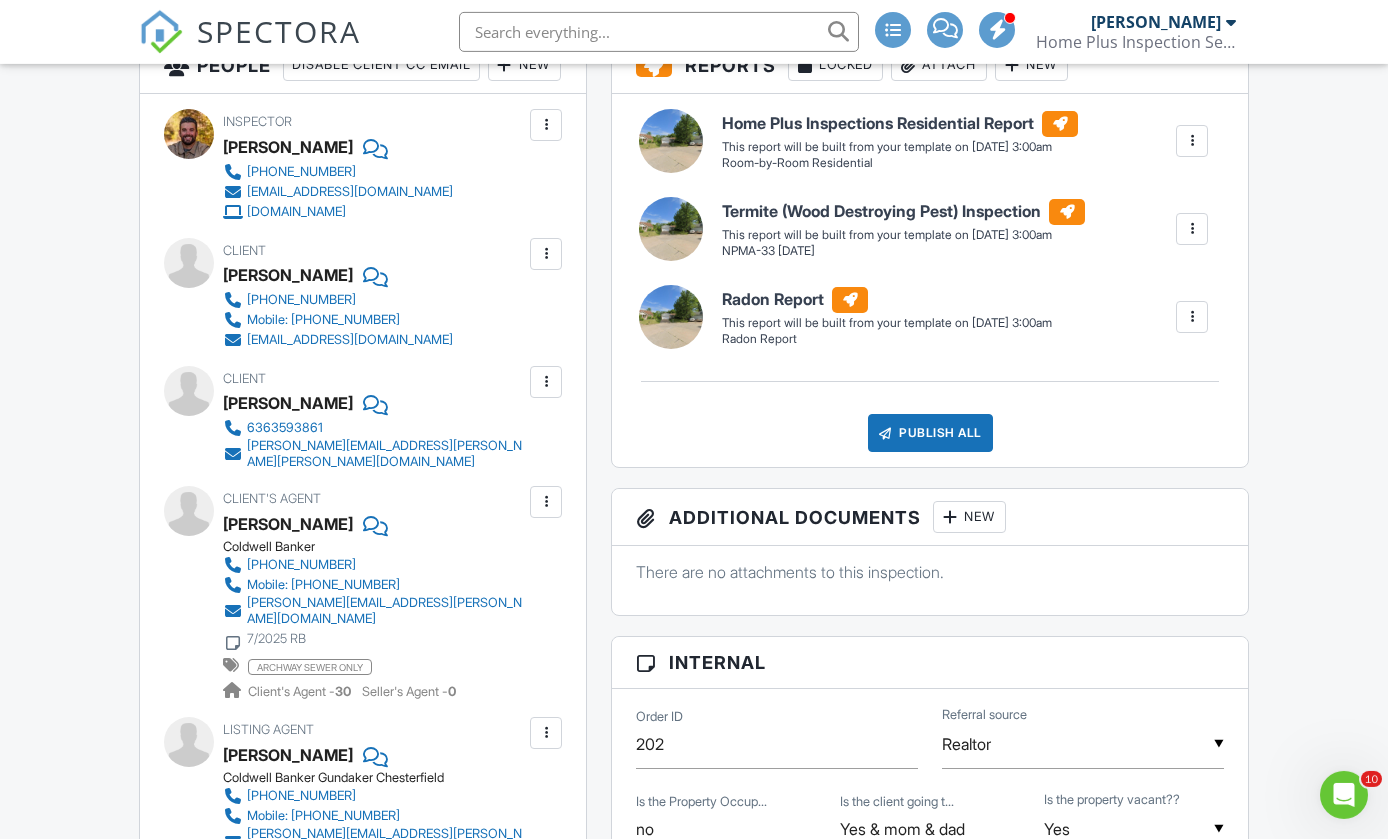 click on "New" at bounding box center [524, 65] 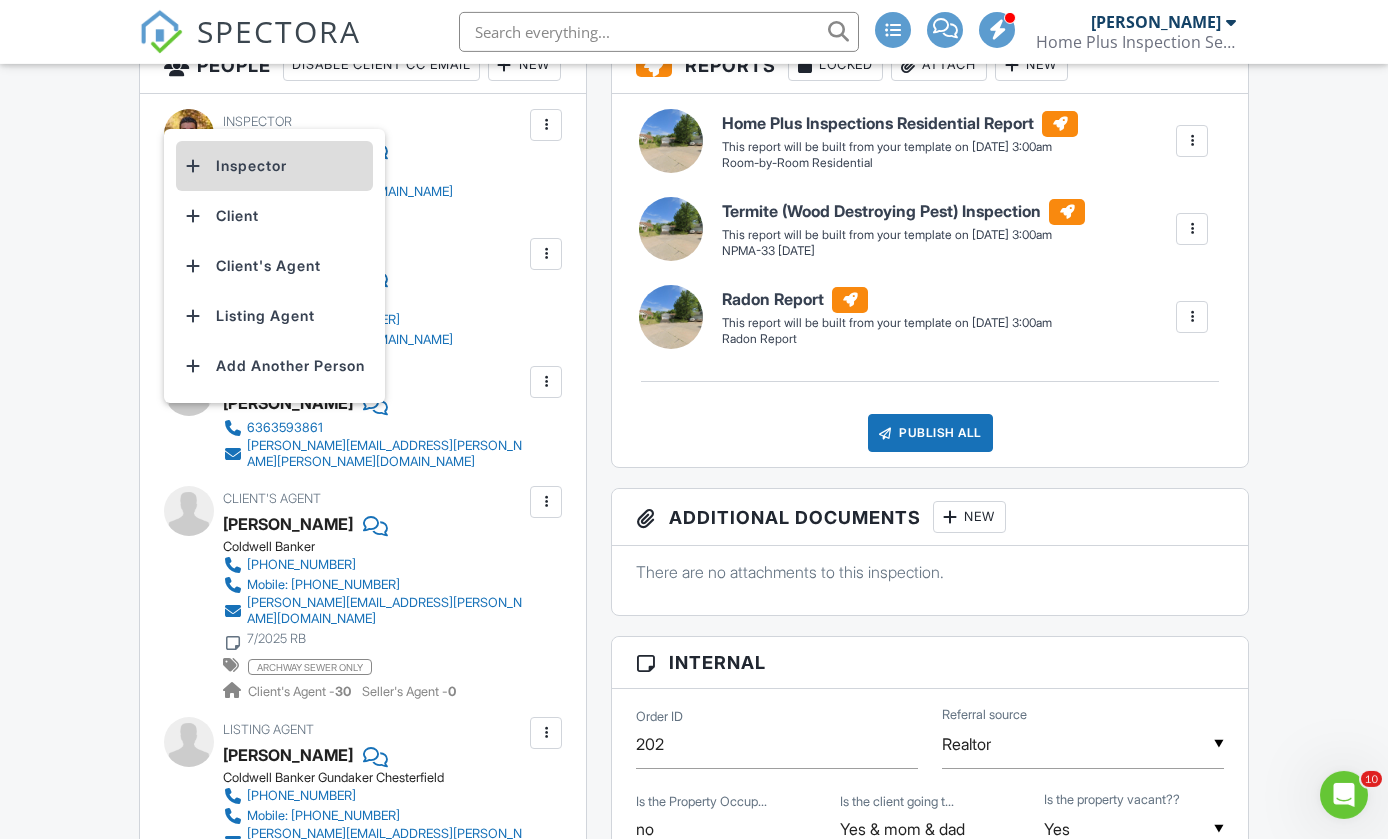 click on "Inspector" at bounding box center [274, 166] 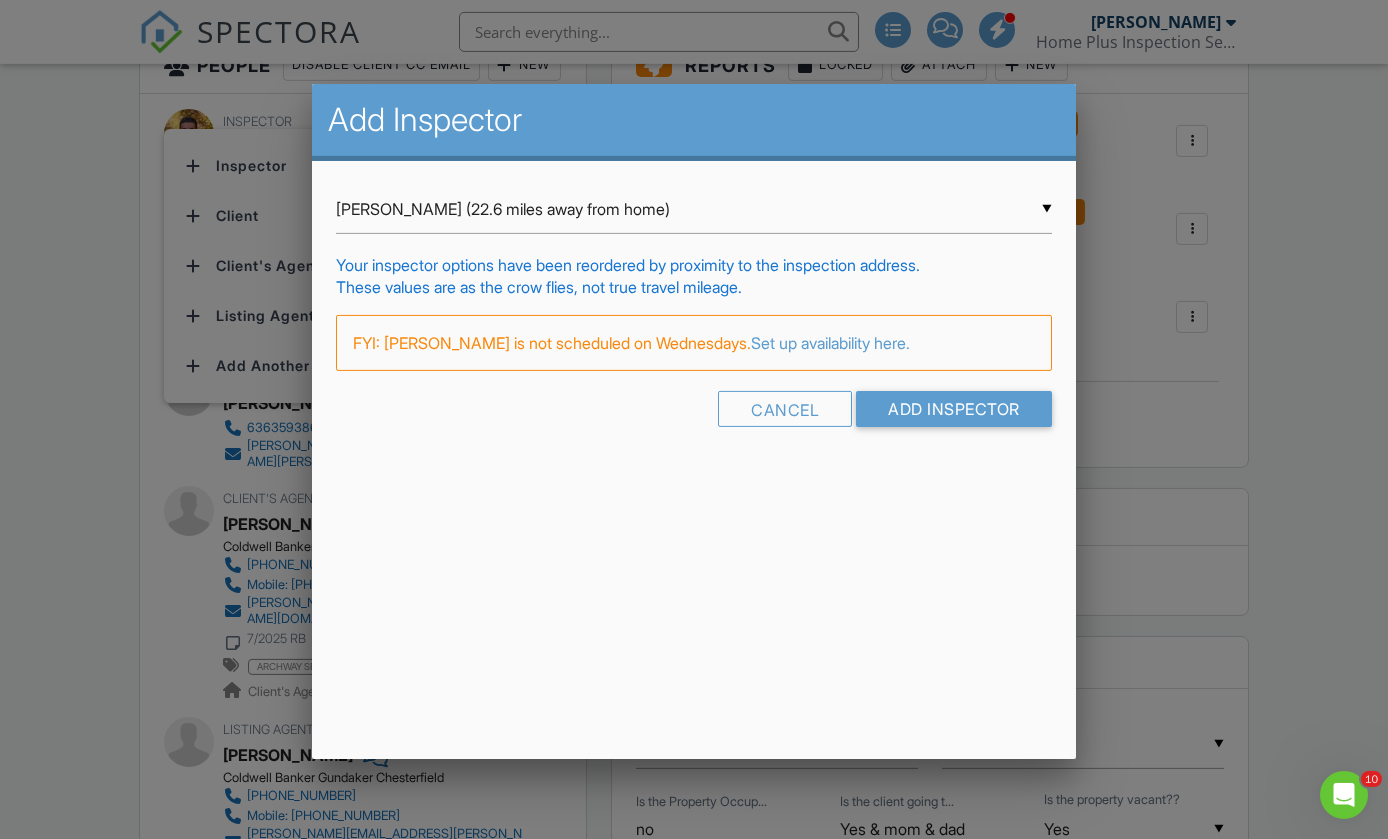 click on "▼ Scott Trog (22.6 miles away from home) Scott Trog (22.6 miles away from home) Scott Trog (22.6 miles away from home)" at bounding box center [693, 209] 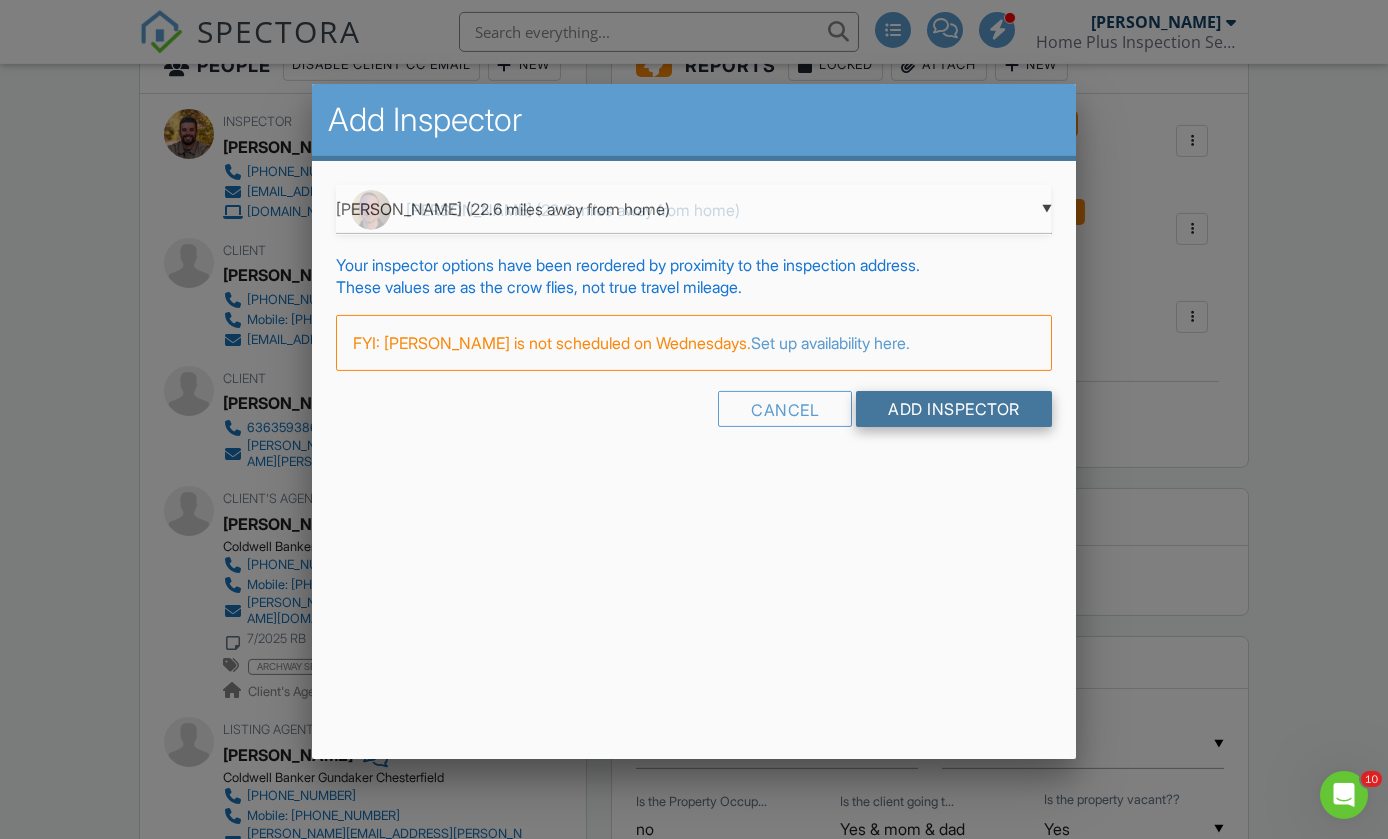 click on "Add Inspector" at bounding box center [954, 409] 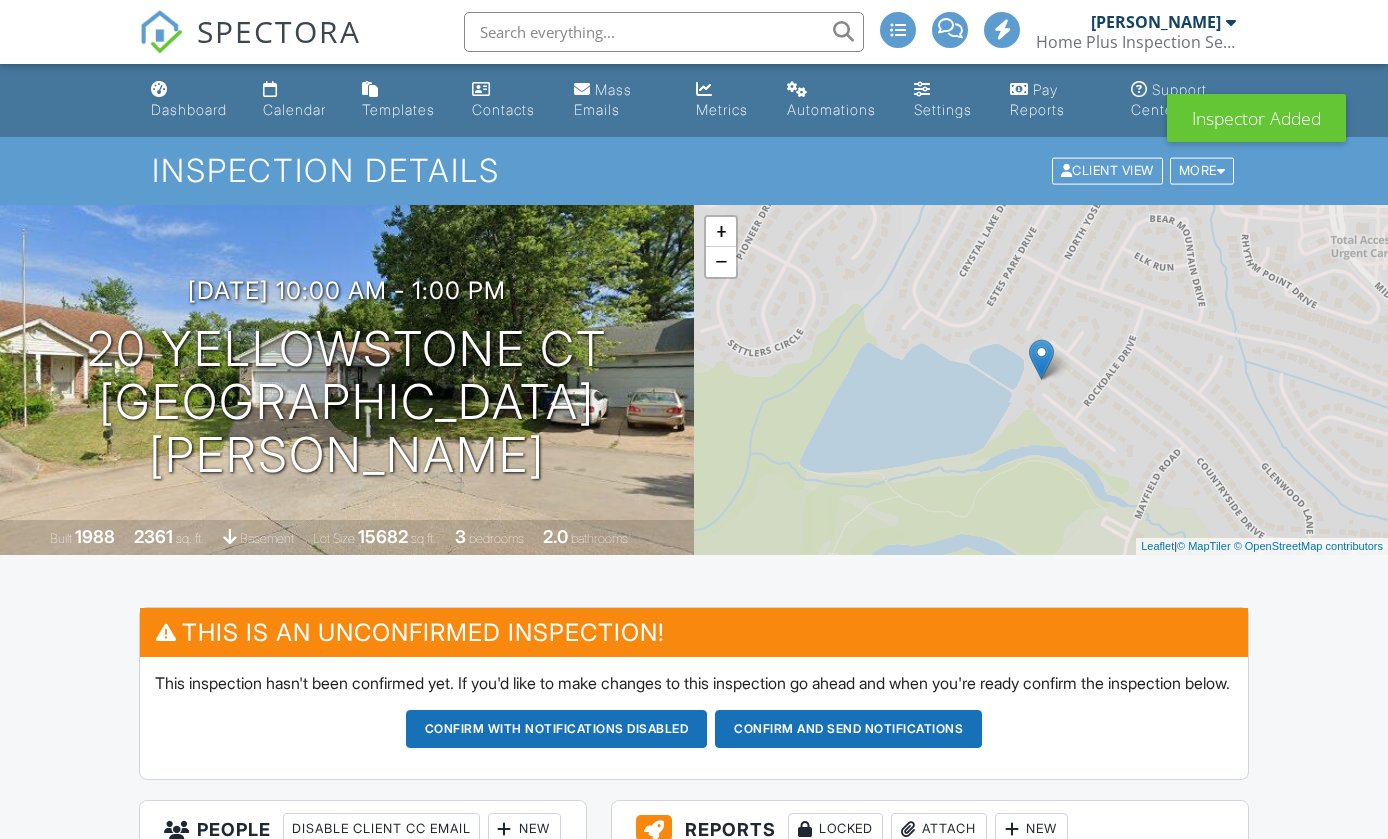 scroll, scrollTop: 0, scrollLeft: 0, axis: both 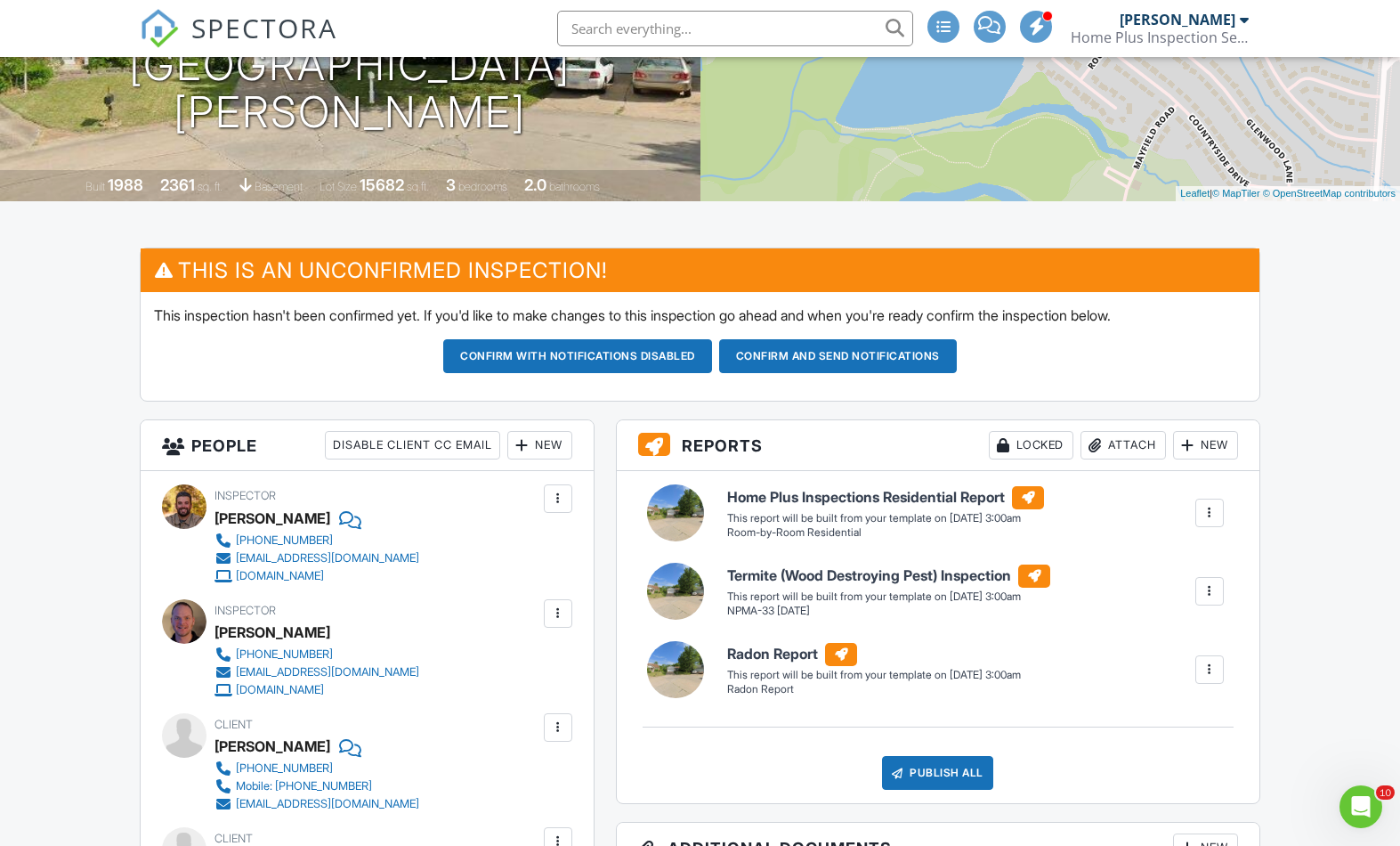 click at bounding box center (558, 499) 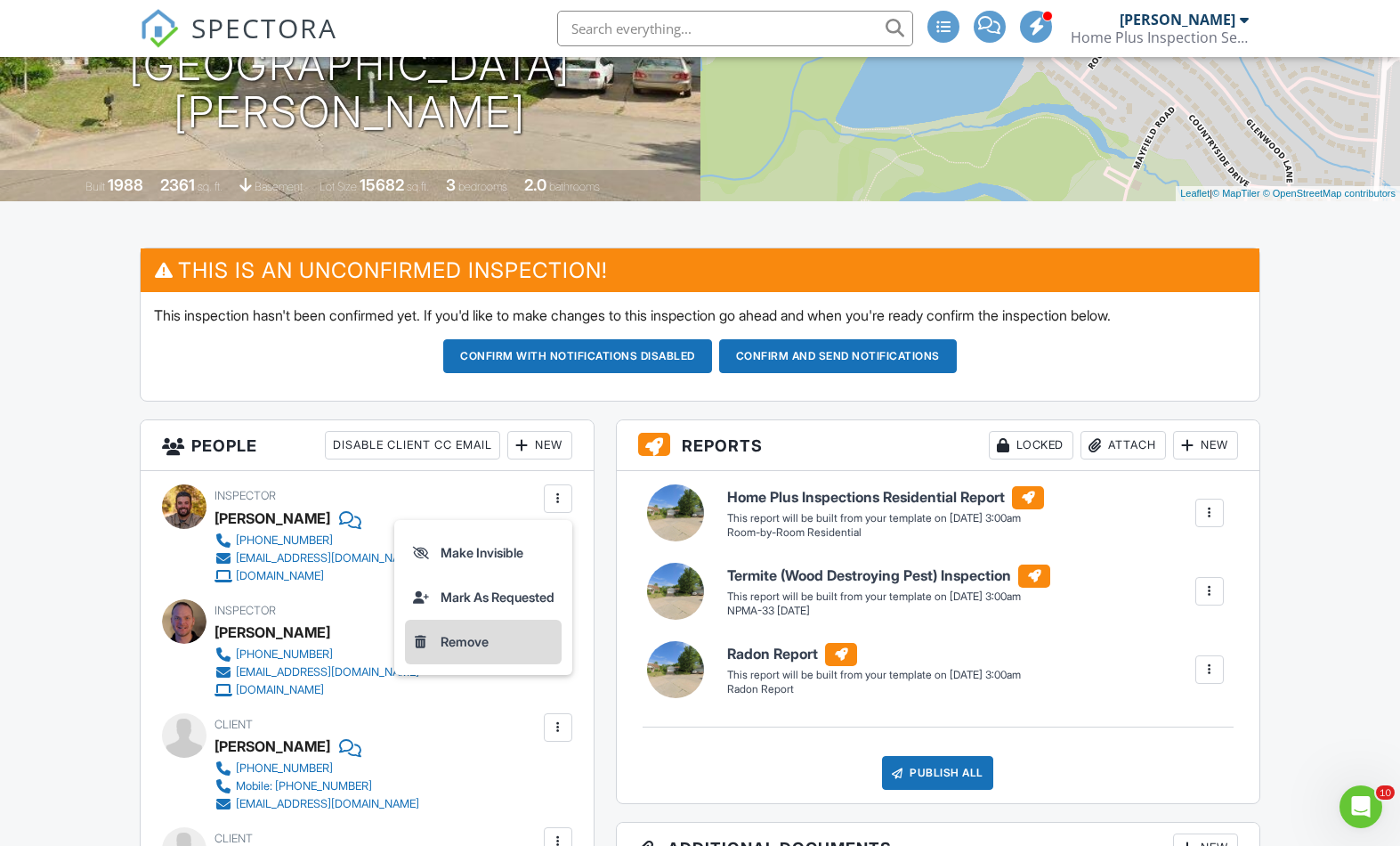 click on "Remove" at bounding box center (483, 642) 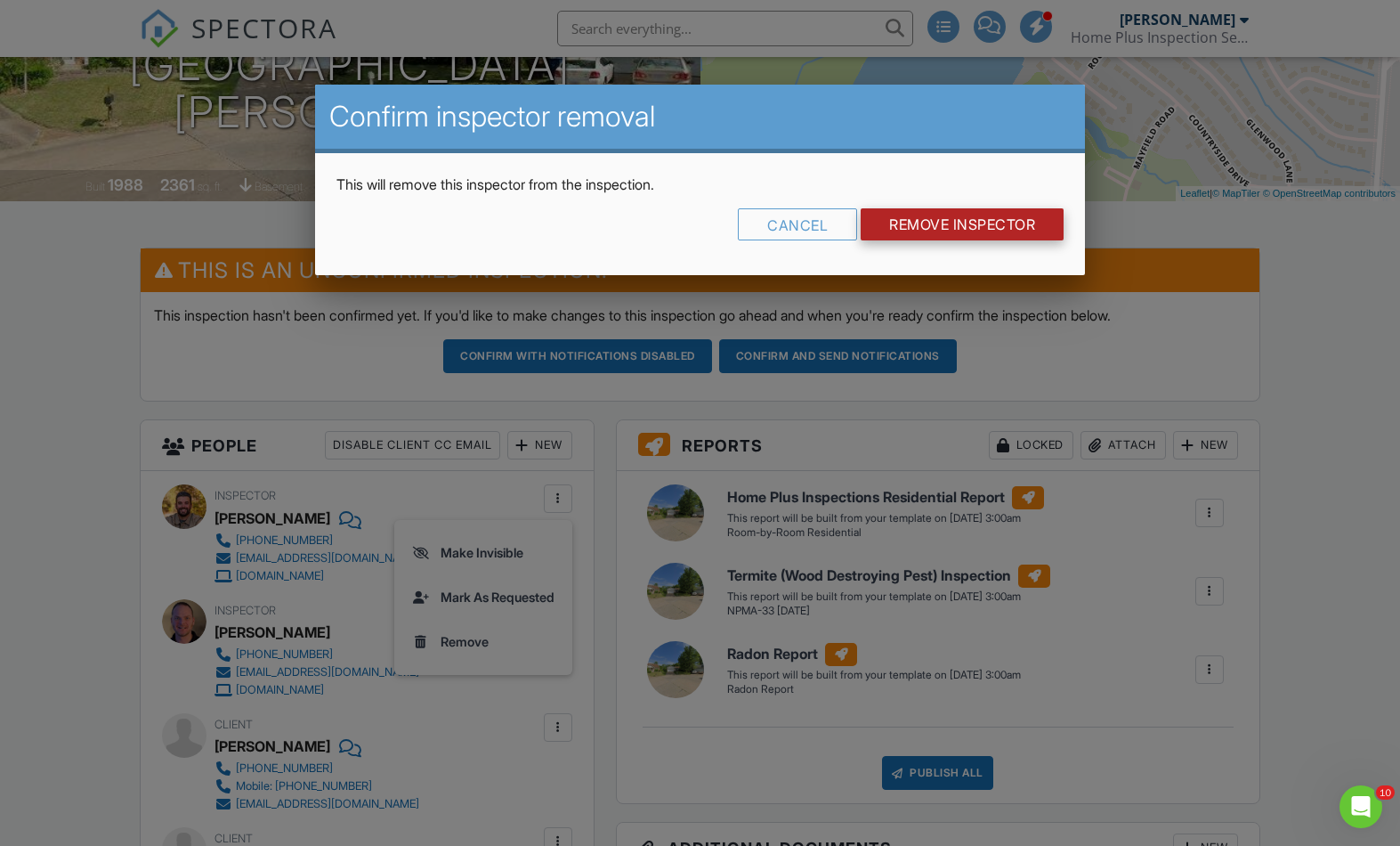 click on "Remove Inspector" at bounding box center (962, 224) 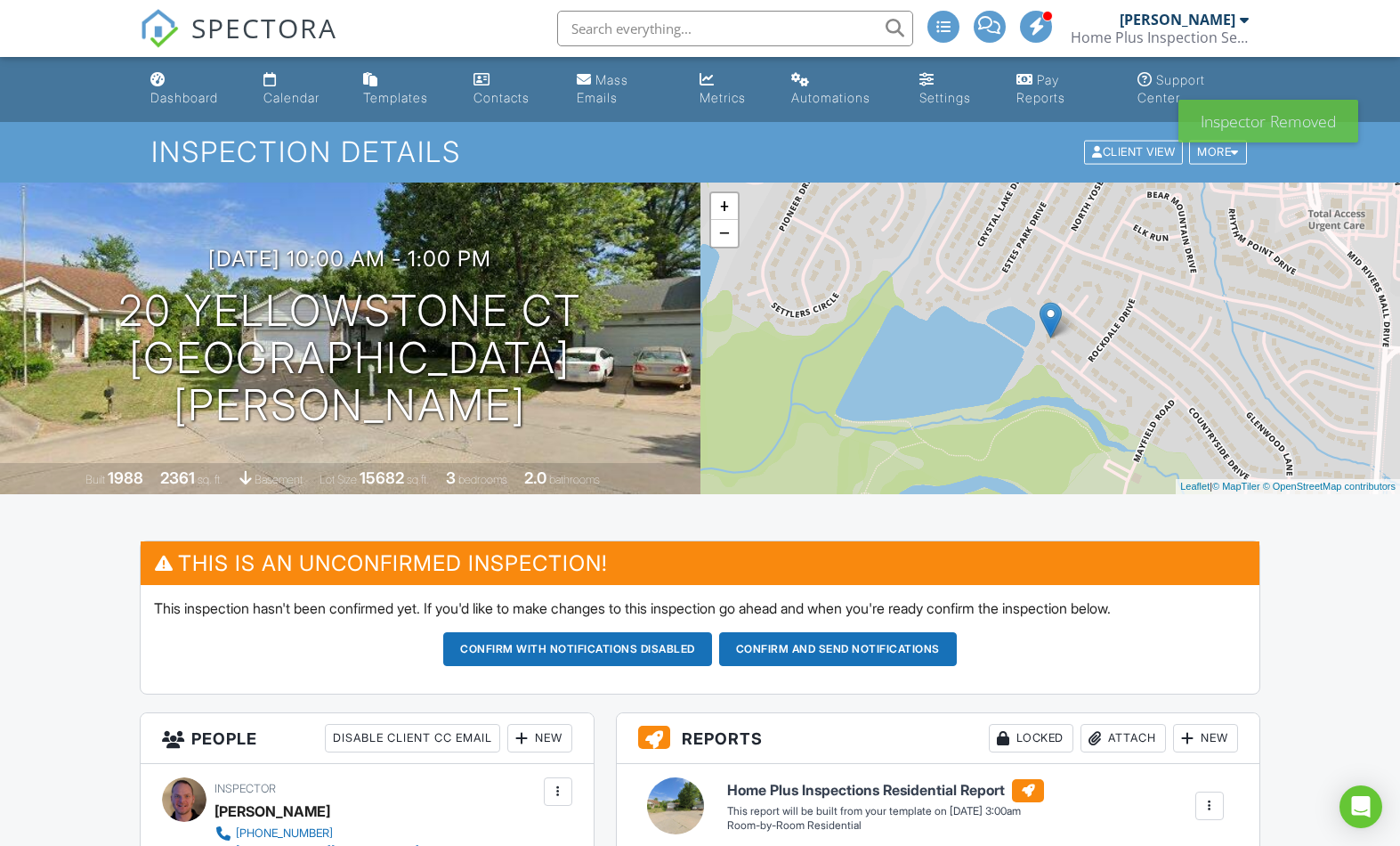 scroll, scrollTop: 0, scrollLeft: 0, axis: both 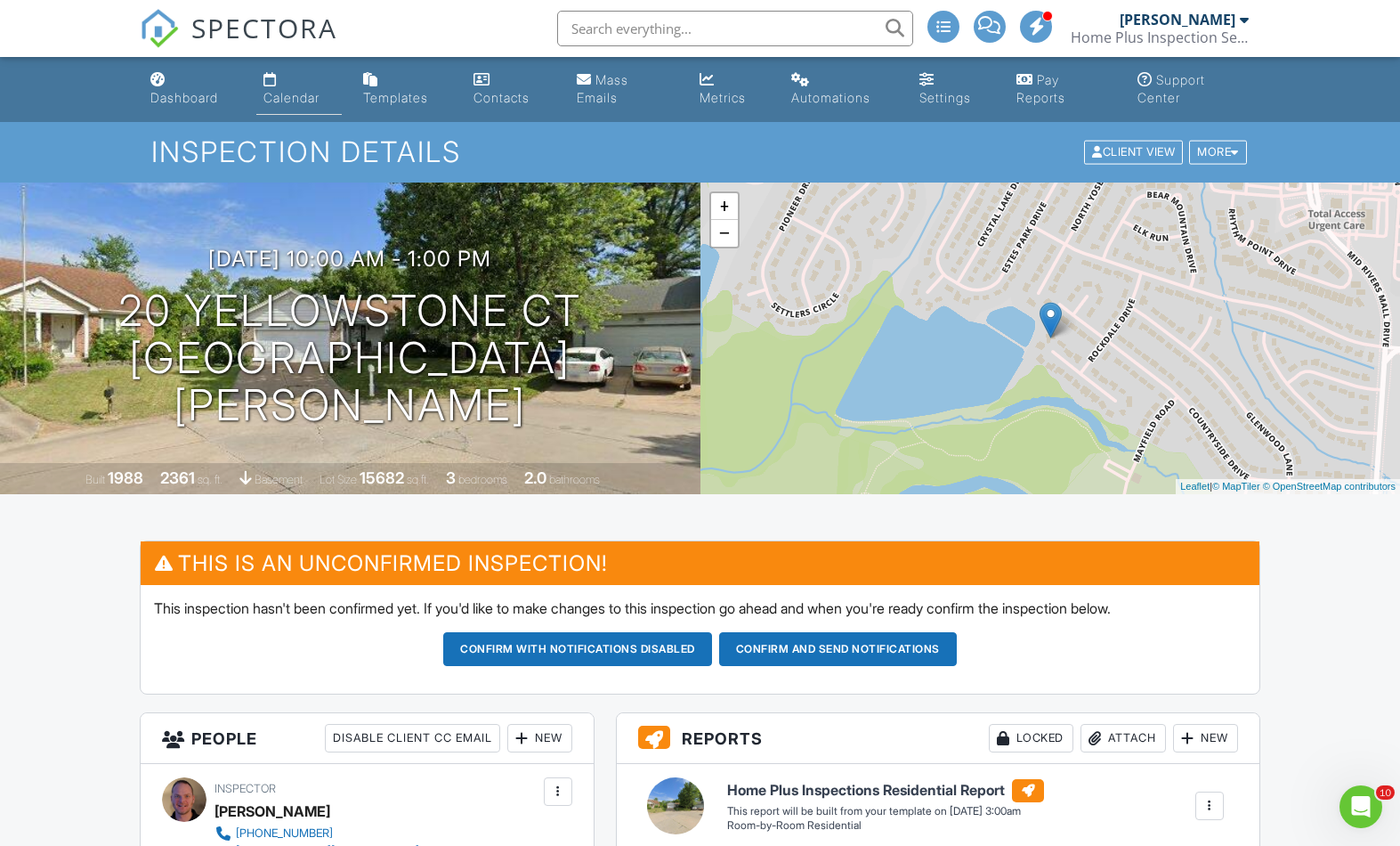 click on "Calendar" at bounding box center (291, 97) 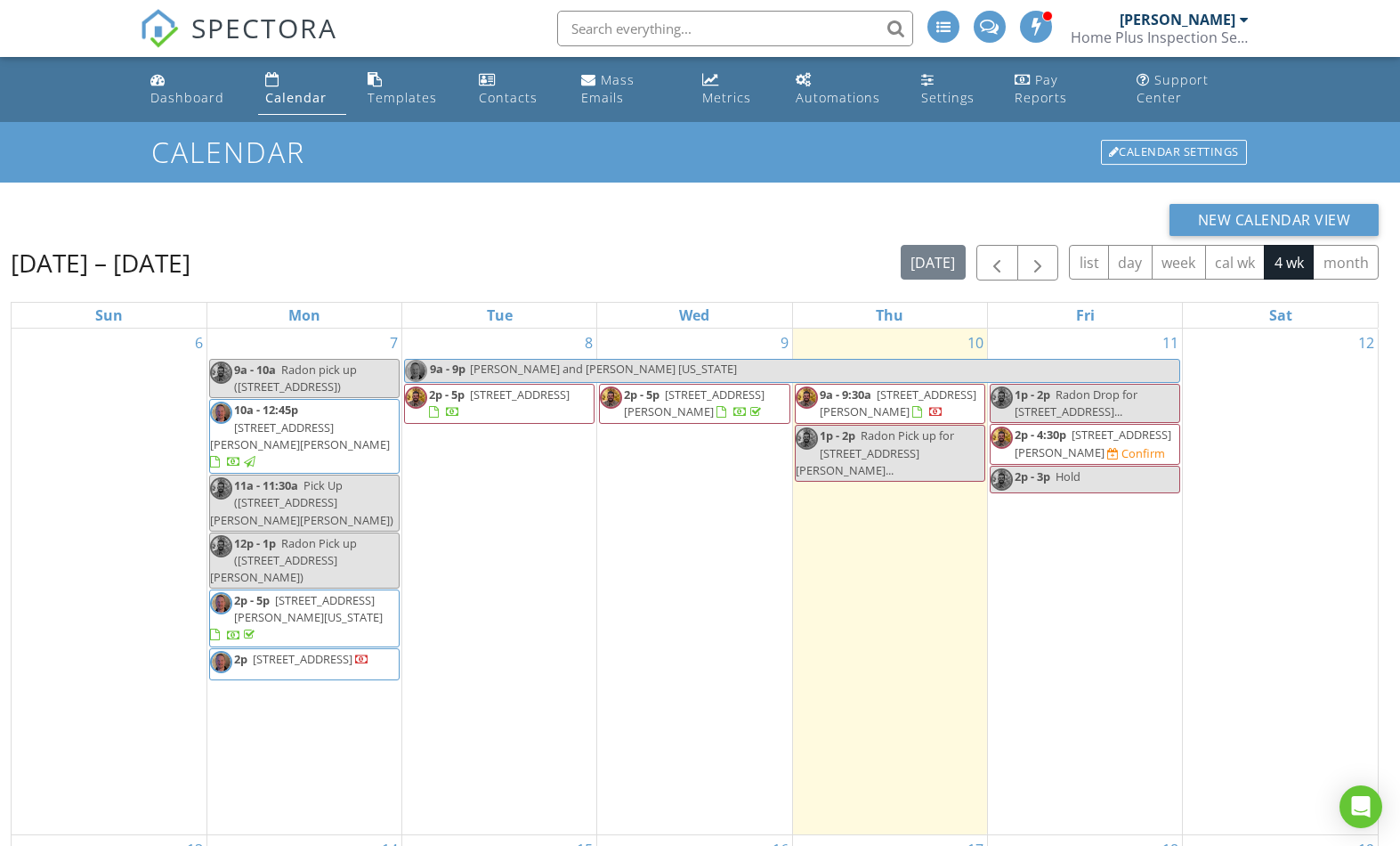 scroll, scrollTop: 0, scrollLeft: 0, axis: both 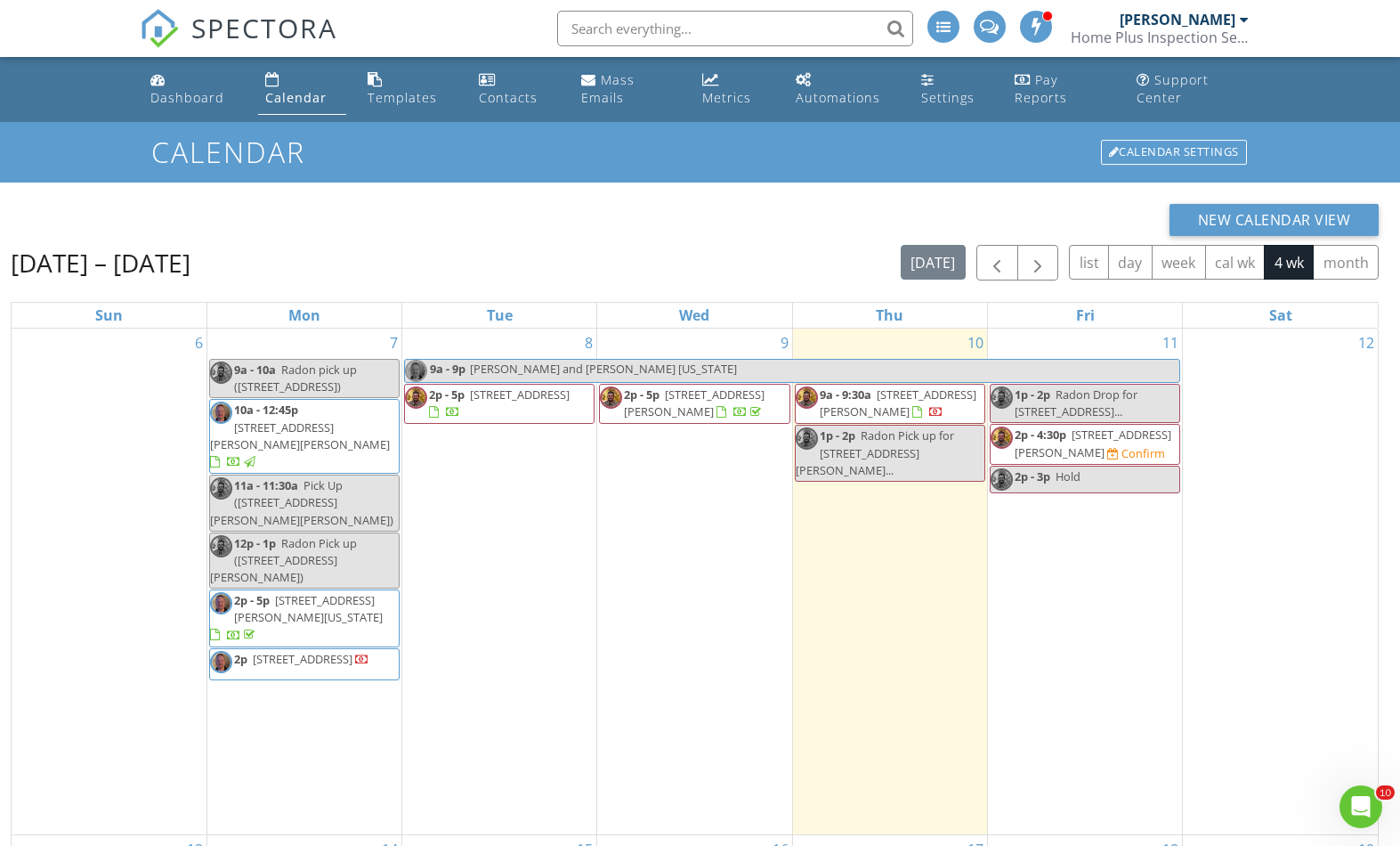 click on "[STREET_ADDRESS][PERSON_NAME]" at bounding box center (898, 403) 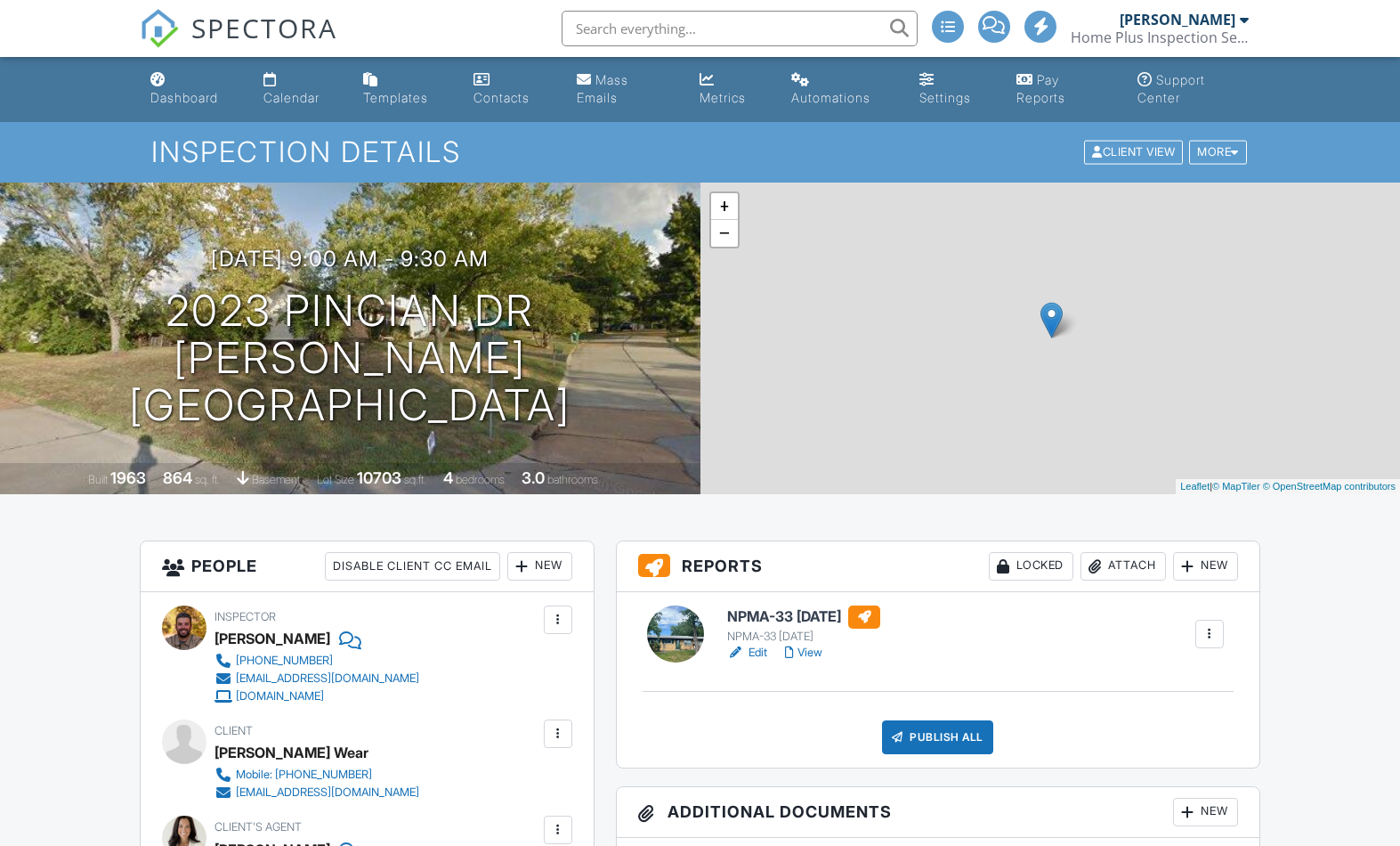 scroll, scrollTop: 0, scrollLeft: 0, axis: both 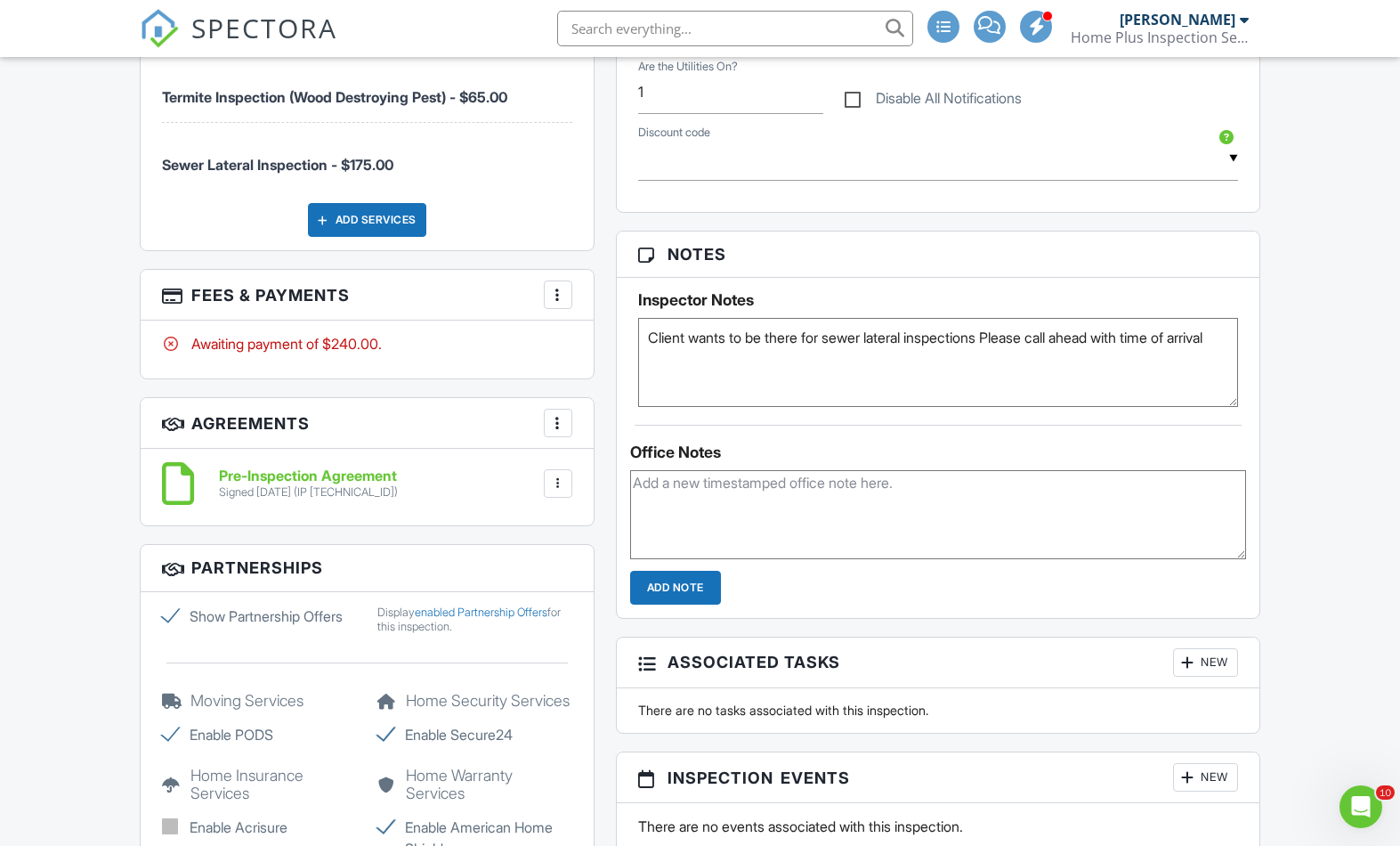 click at bounding box center [558, 295] 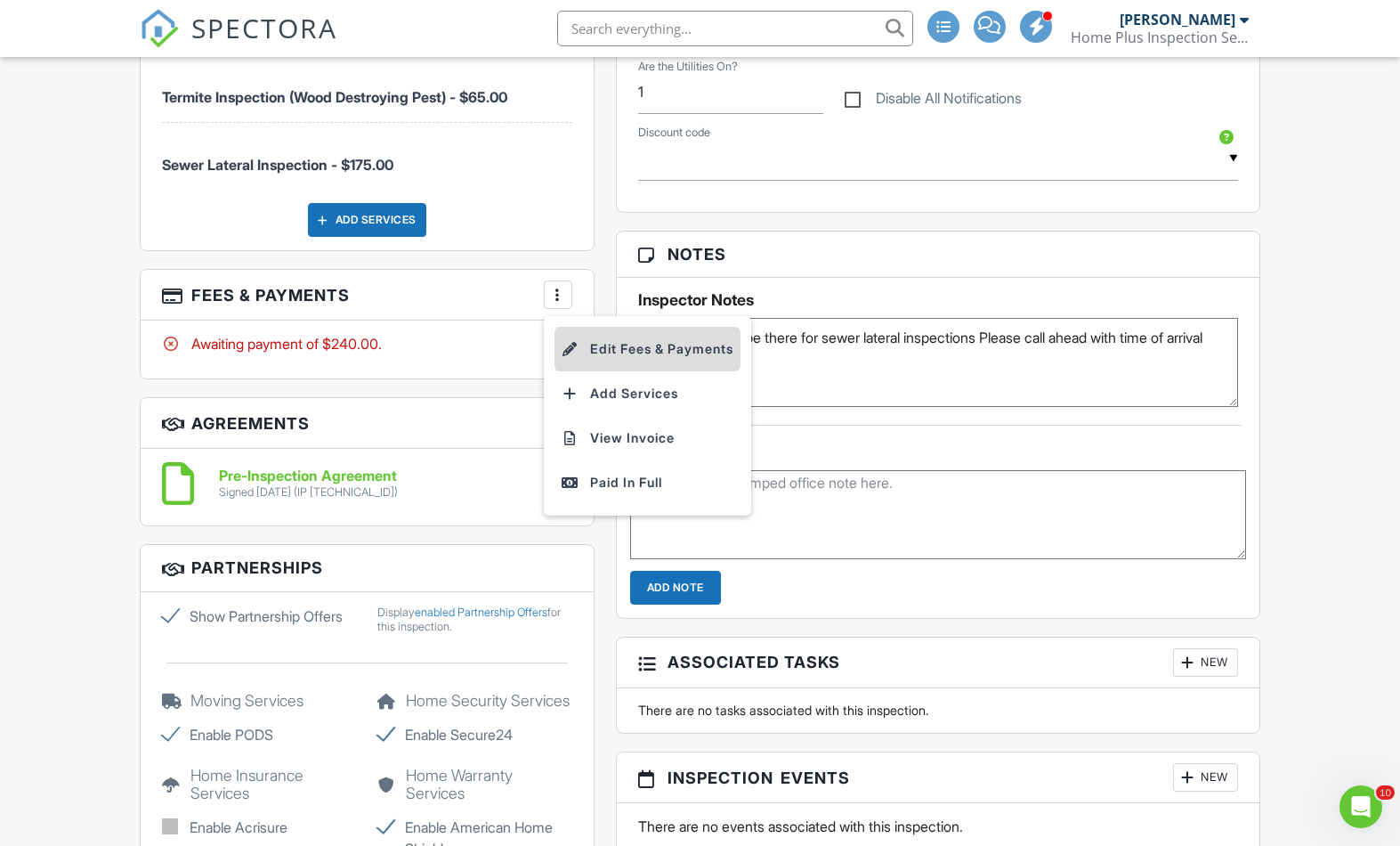 click on "Edit Fees & Payments" at bounding box center [647, 349] 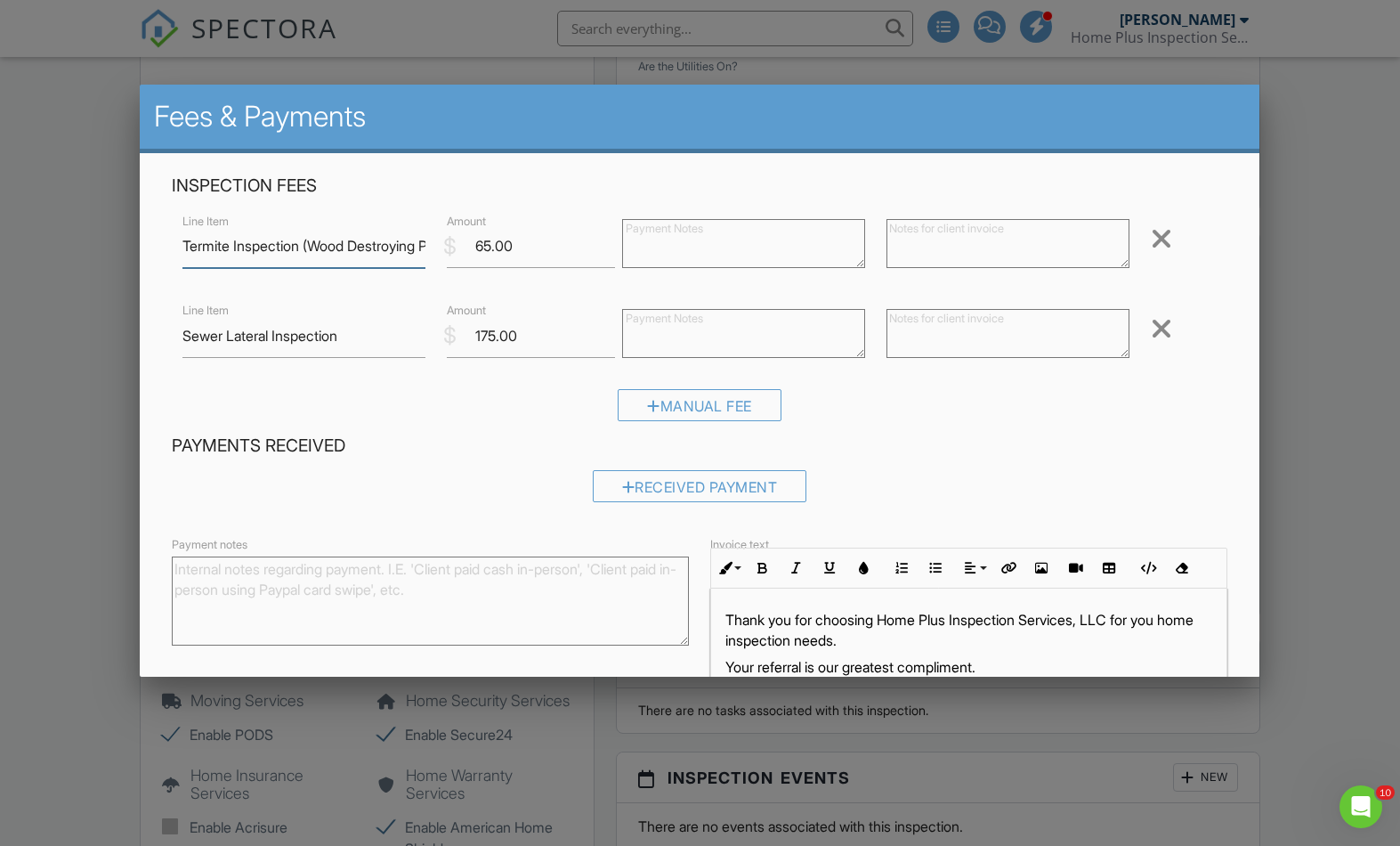 scroll, scrollTop: 1271, scrollLeft: 0, axis: vertical 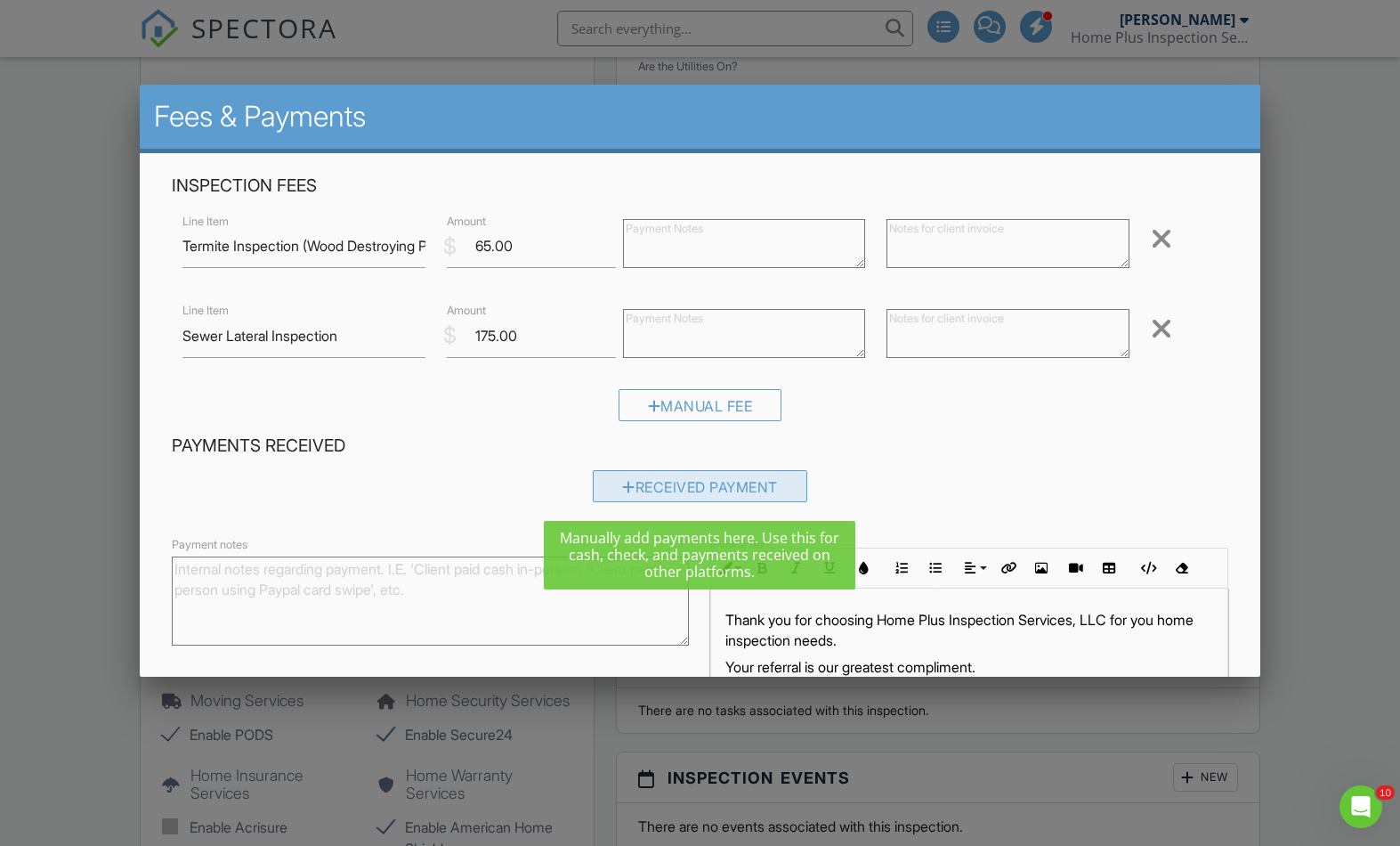 click on "Received Payment" at bounding box center [700, 486] 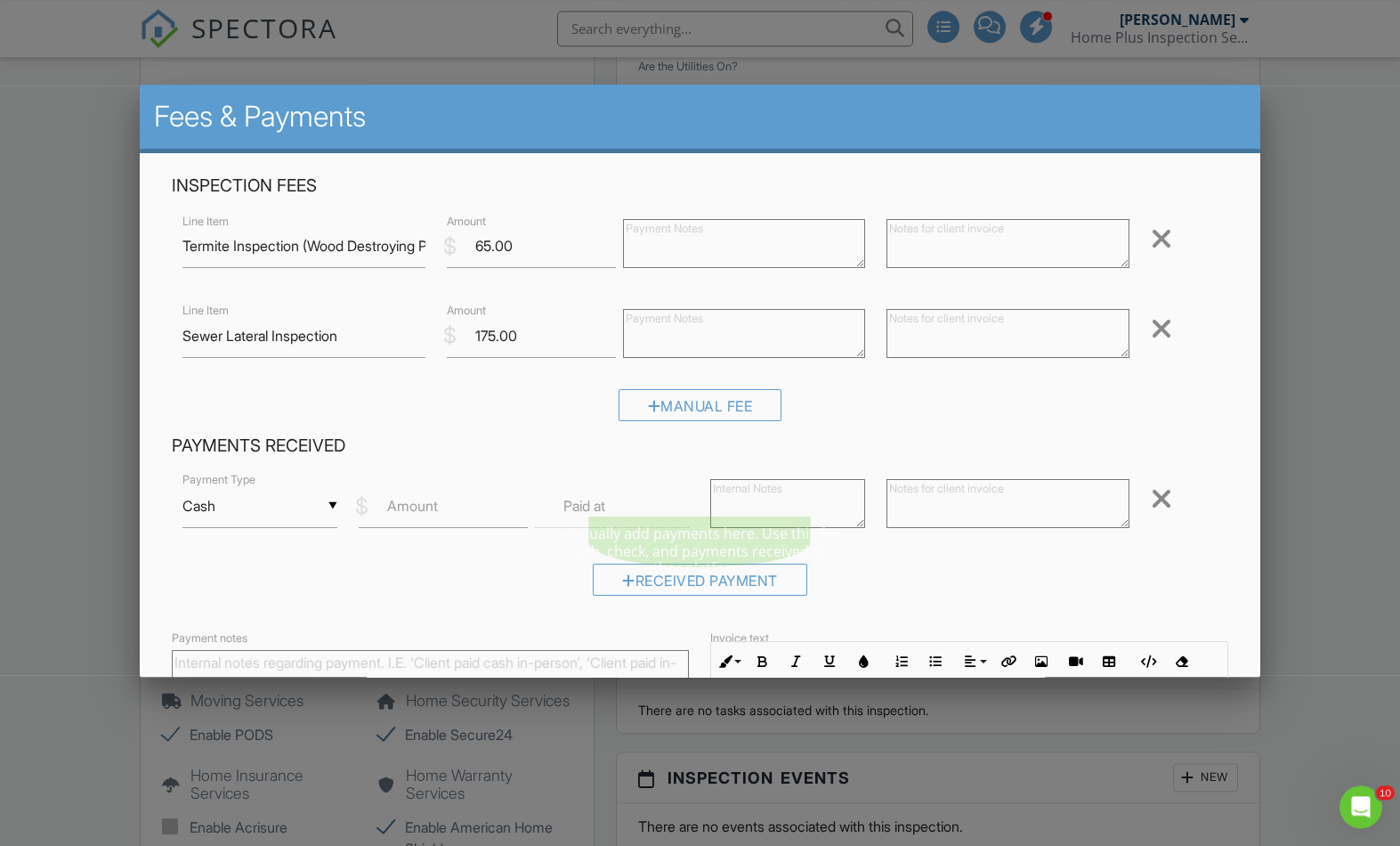scroll, scrollTop: 1271, scrollLeft: 0, axis: vertical 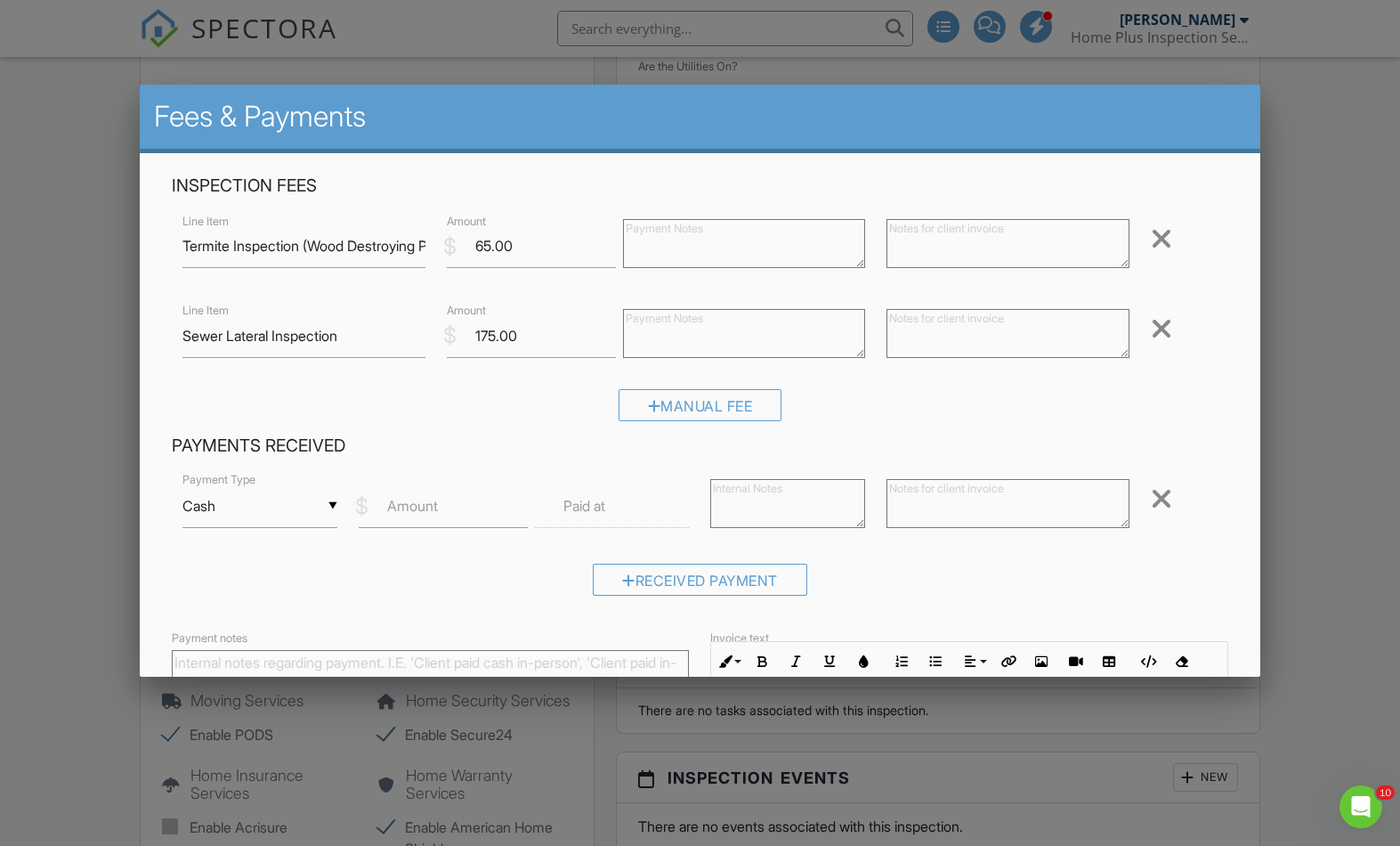 click on "▼ Cash Cash Check On-Site Card Other Cash
Check
On-Site Card
Other" at bounding box center (260, 506) 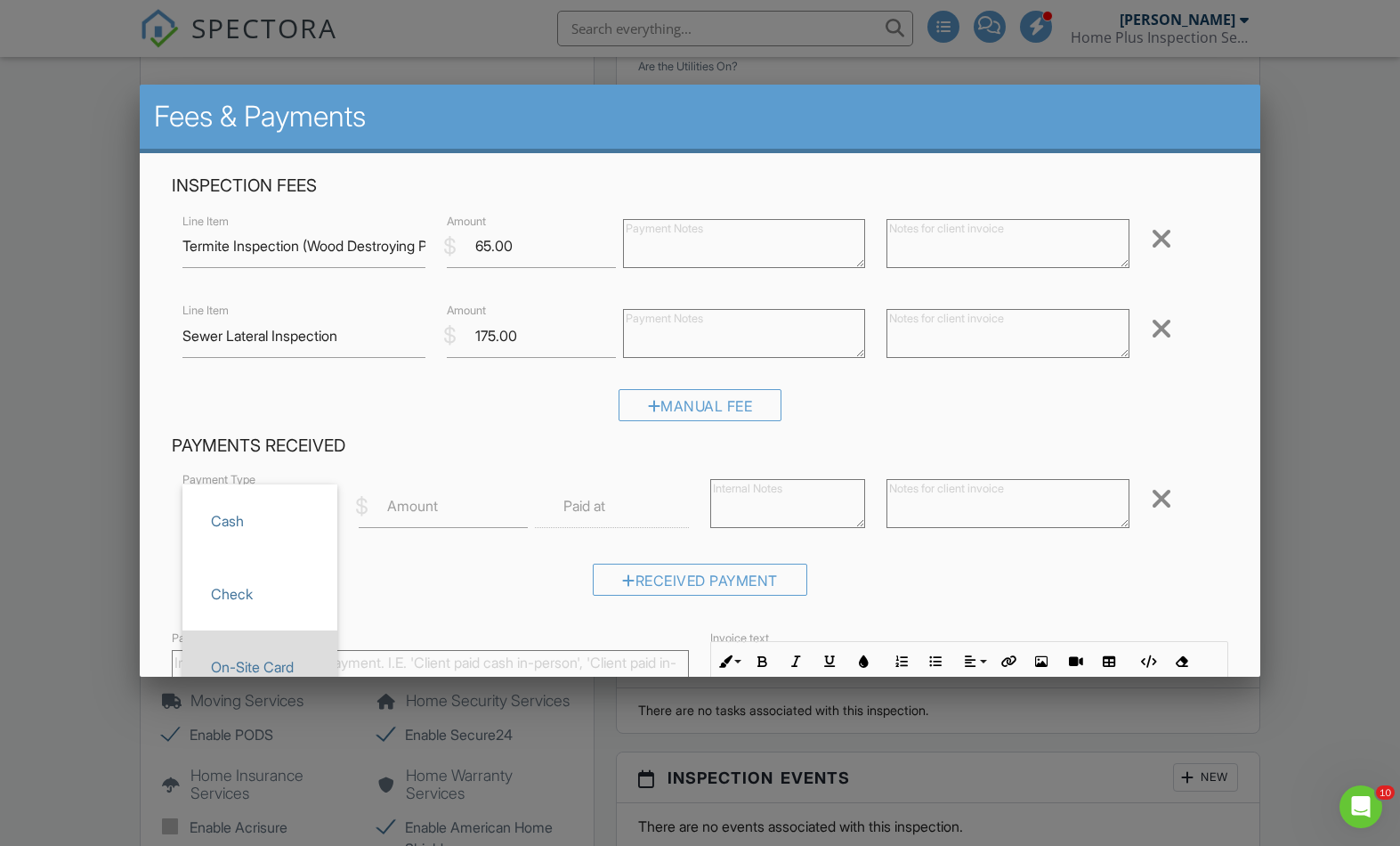 click on "On-Site Card" at bounding box center (260, 667) 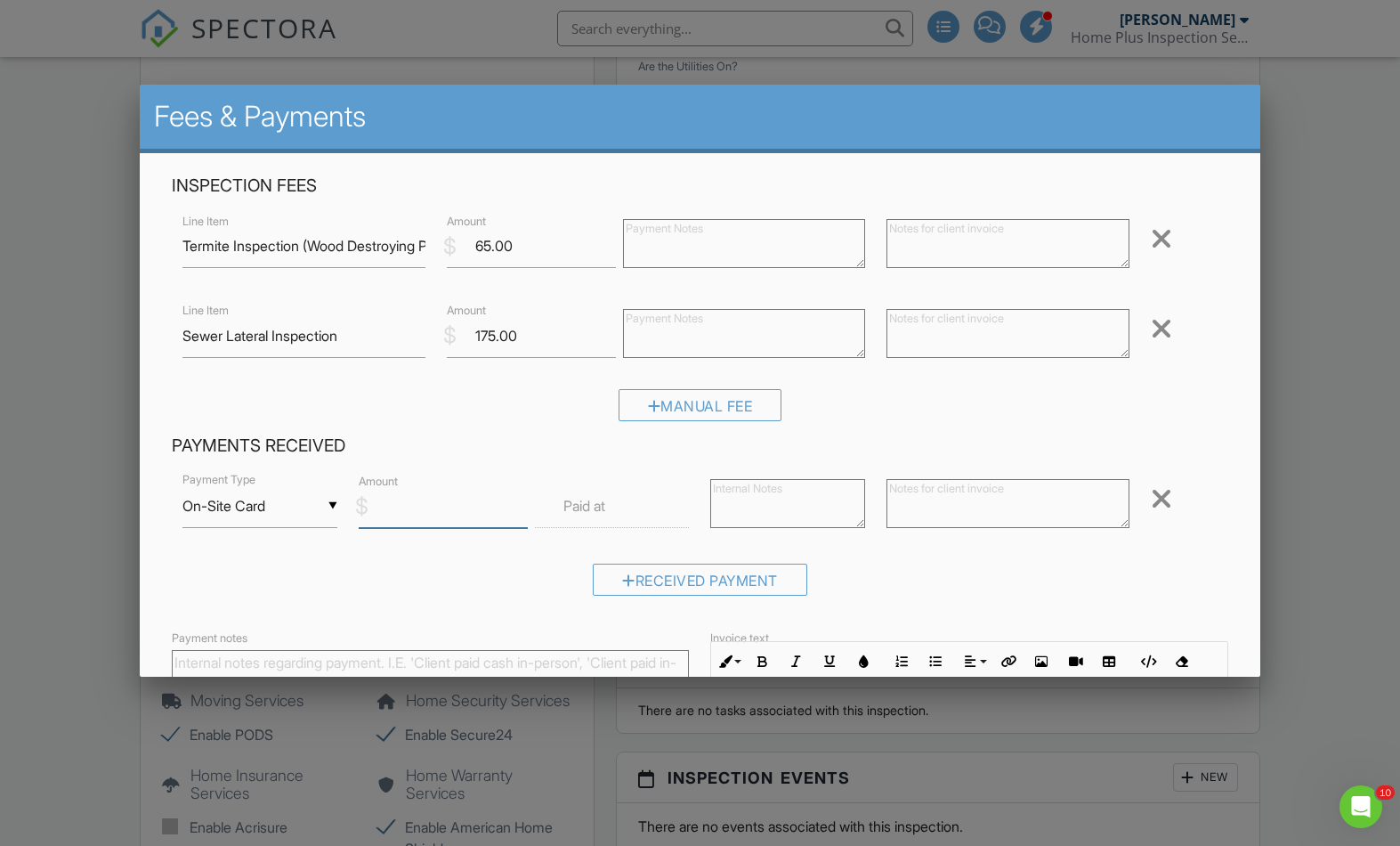 click on "Amount" at bounding box center [443, 506] 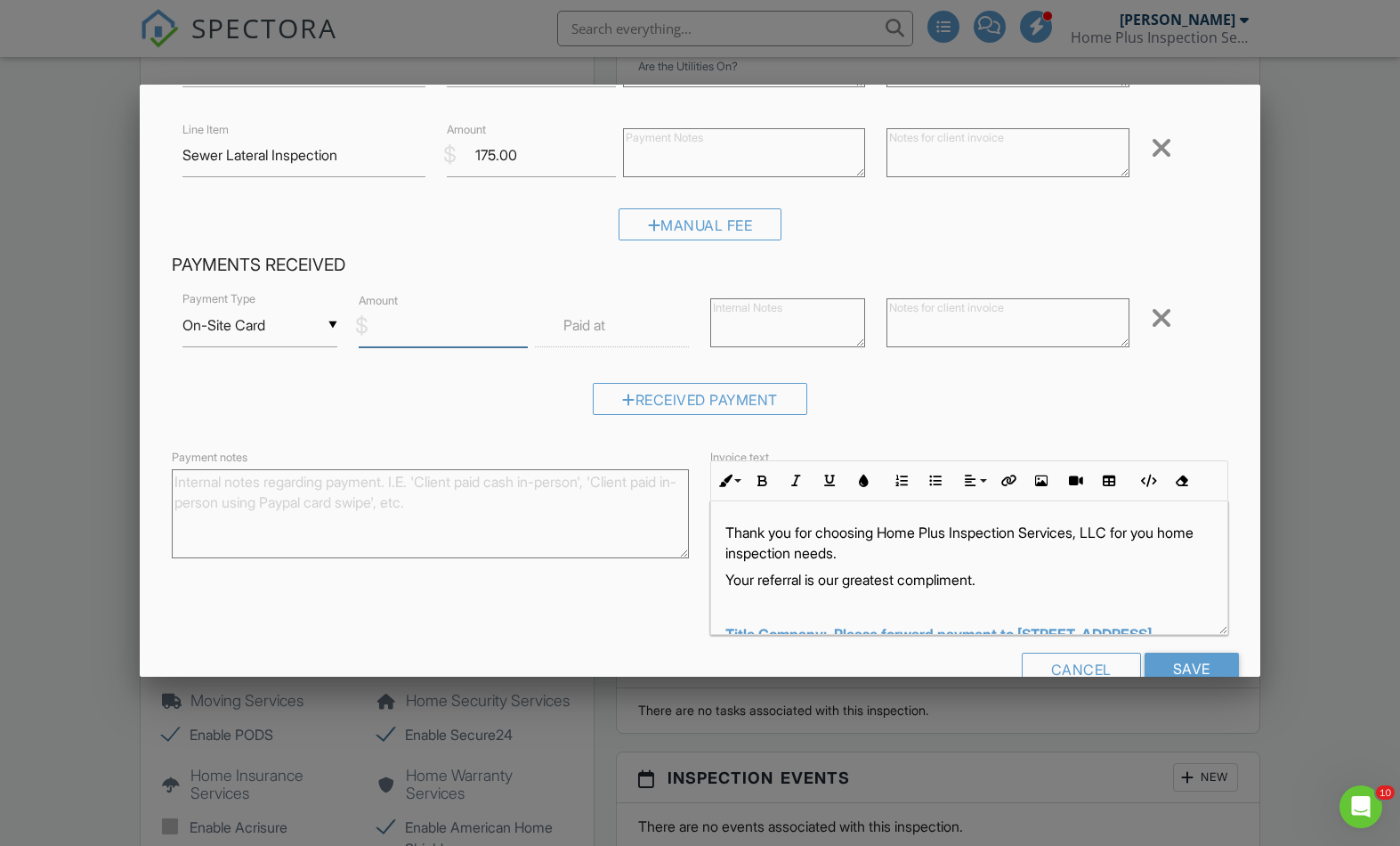 scroll, scrollTop: 172, scrollLeft: 0, axis: vertical 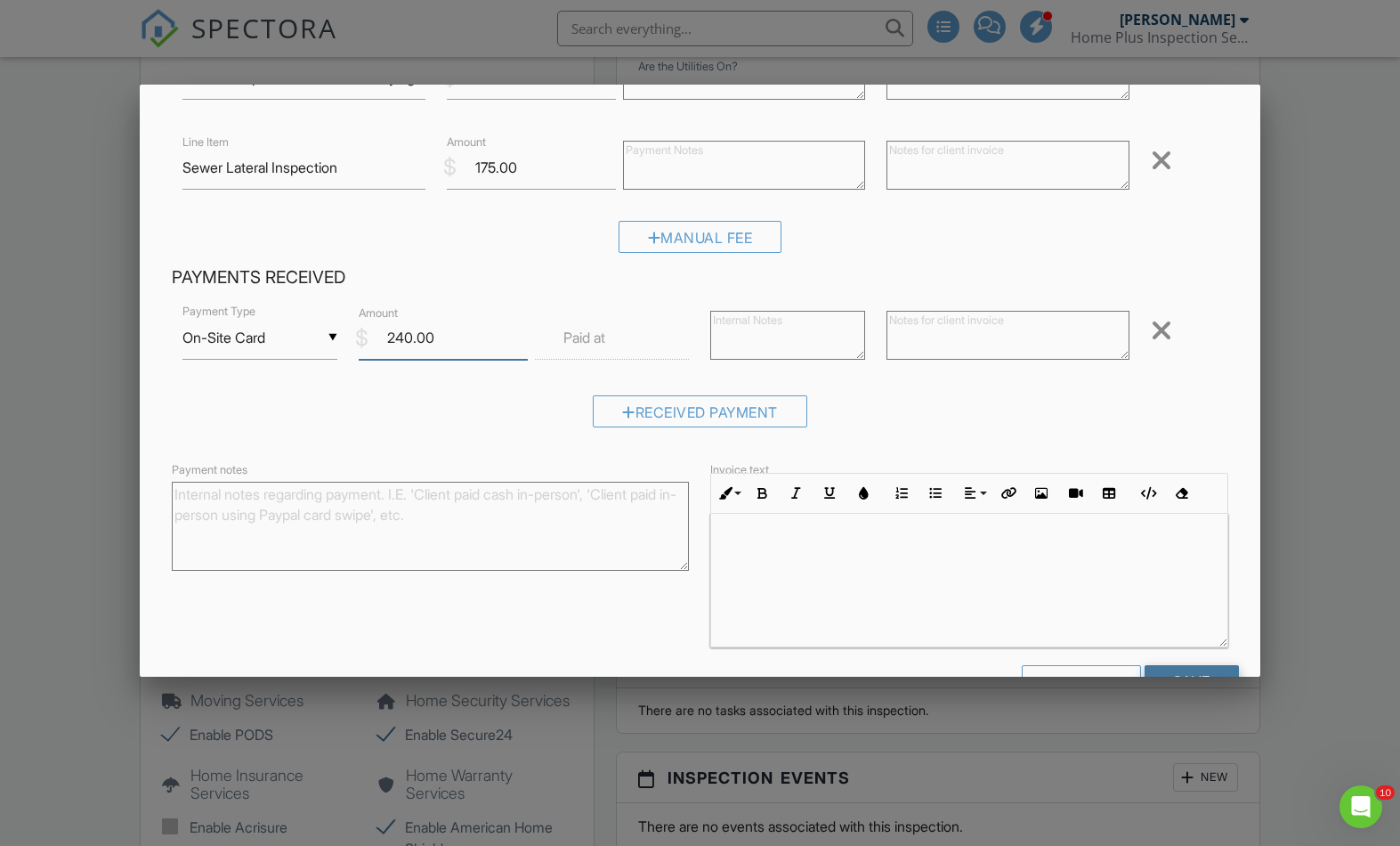 type on "240.00" 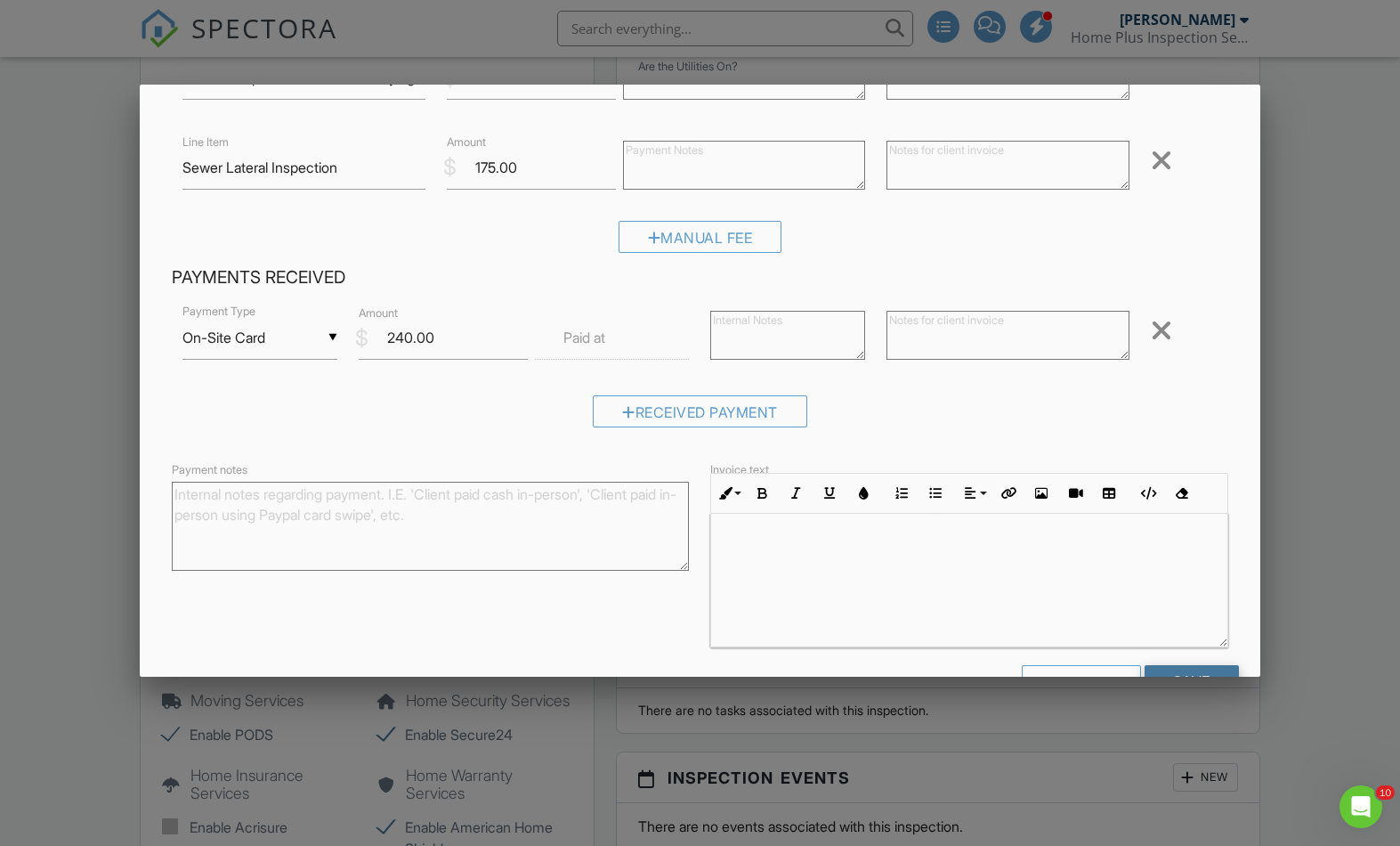 click on "Save" at bounding box center [1192, 681] 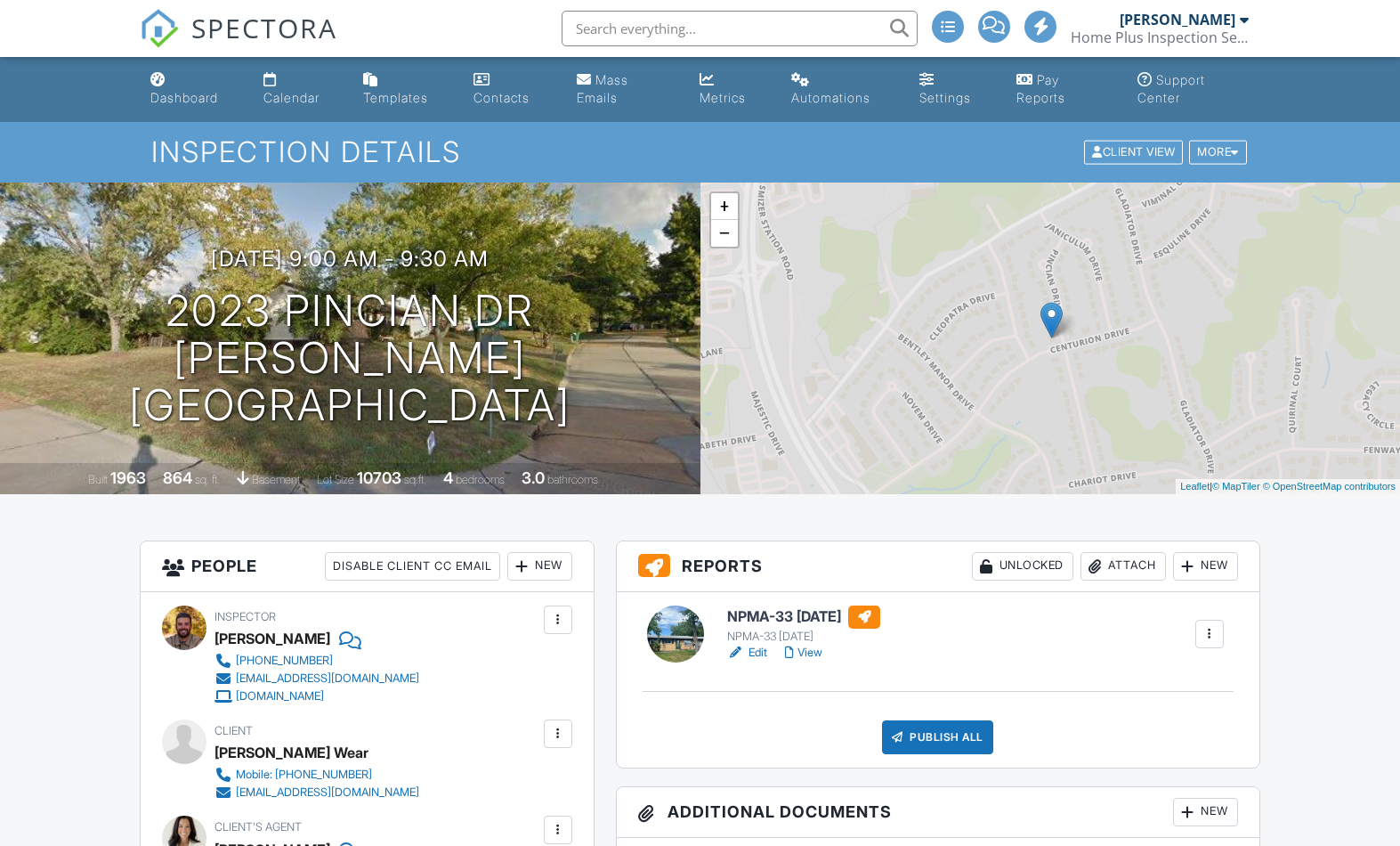 scroll, scrollTop: 0, scrollLeft: 0, axis: both 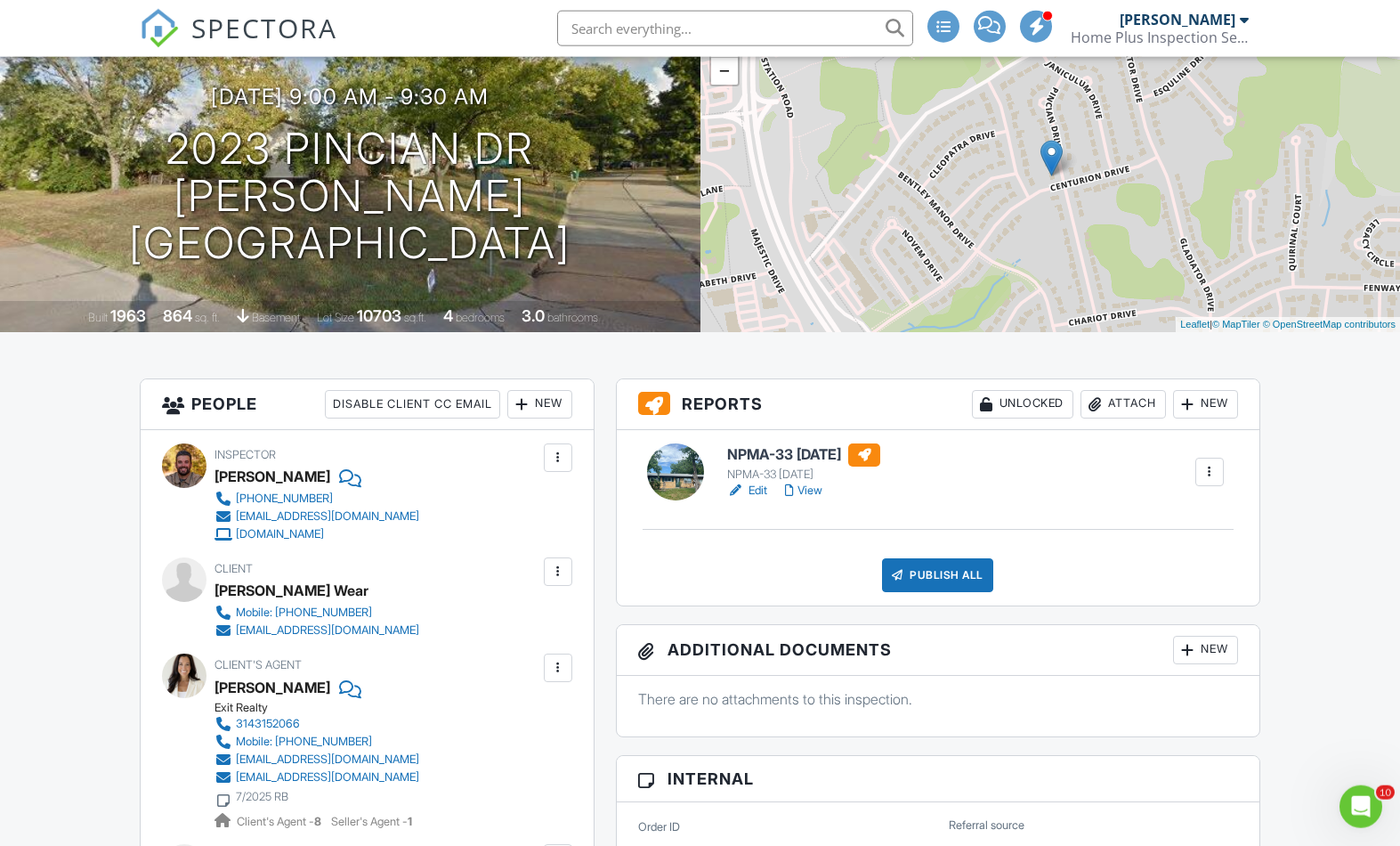 click on "Calendar" at bounding box center [299, -73] 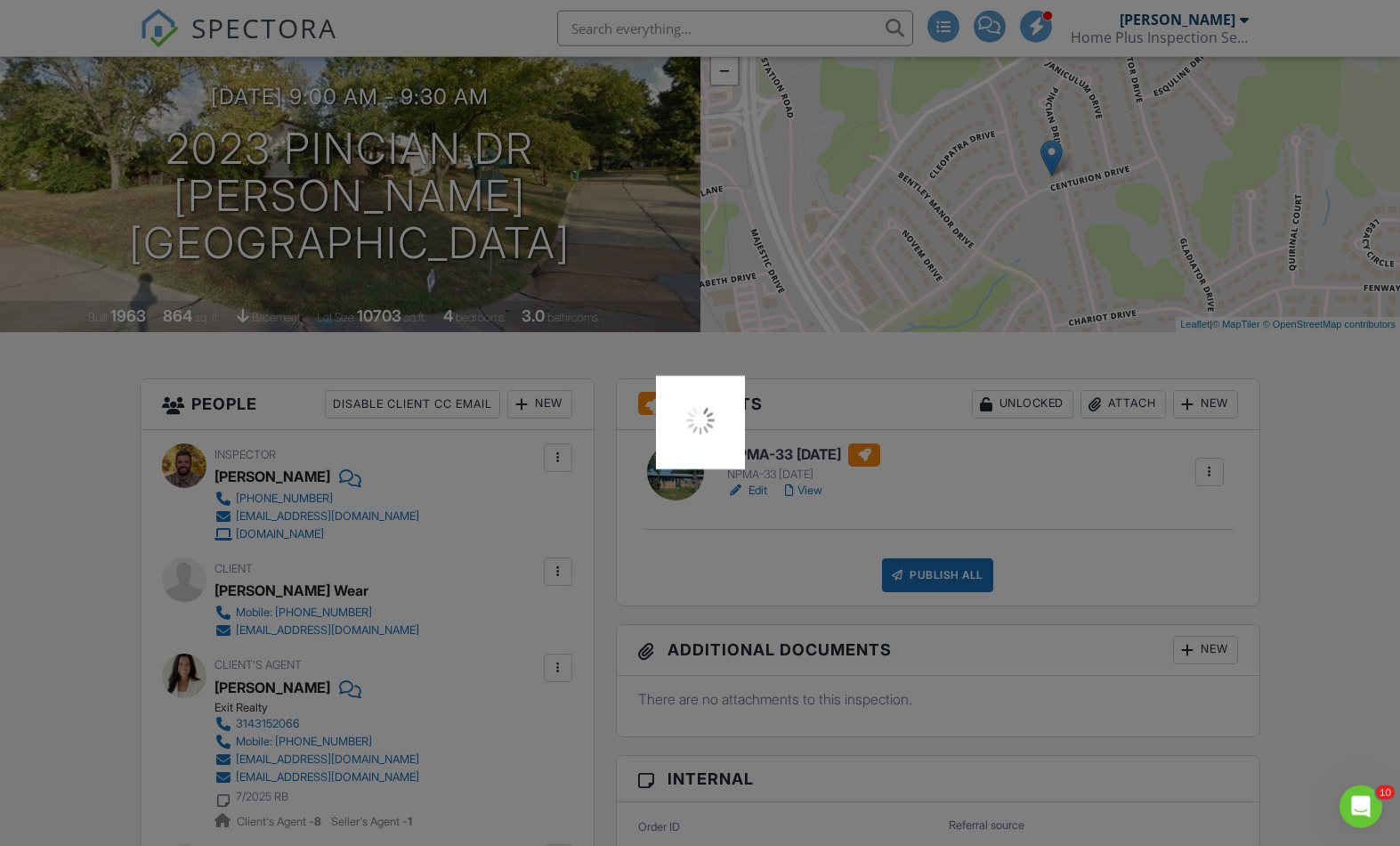scroll, scrollTop: 0, scrollLeft: 0, axis: both 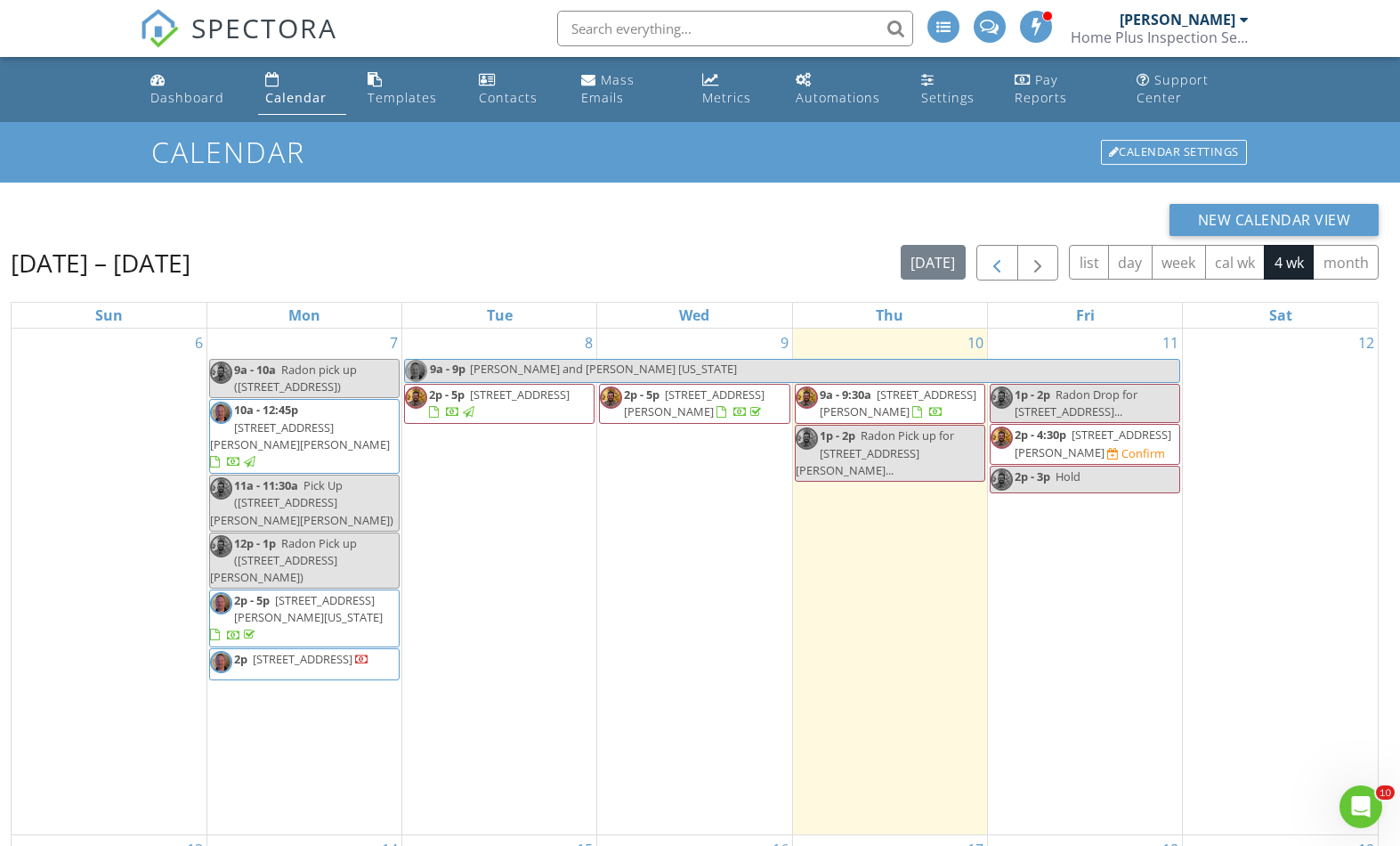 click at bounding box center (997, 264) 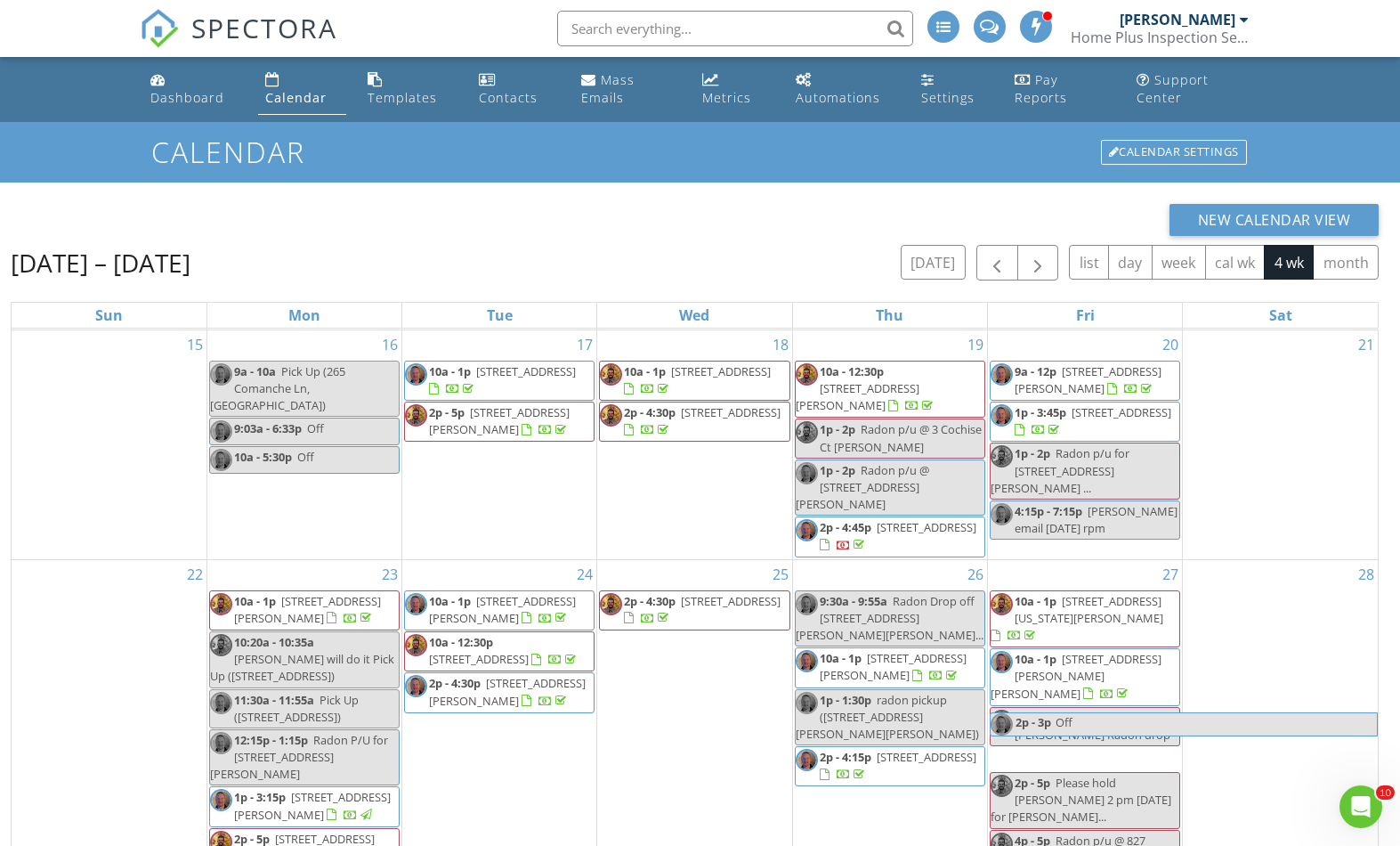 scroll, scrollTop: 327, scrollLeft: 0, axis: vertical 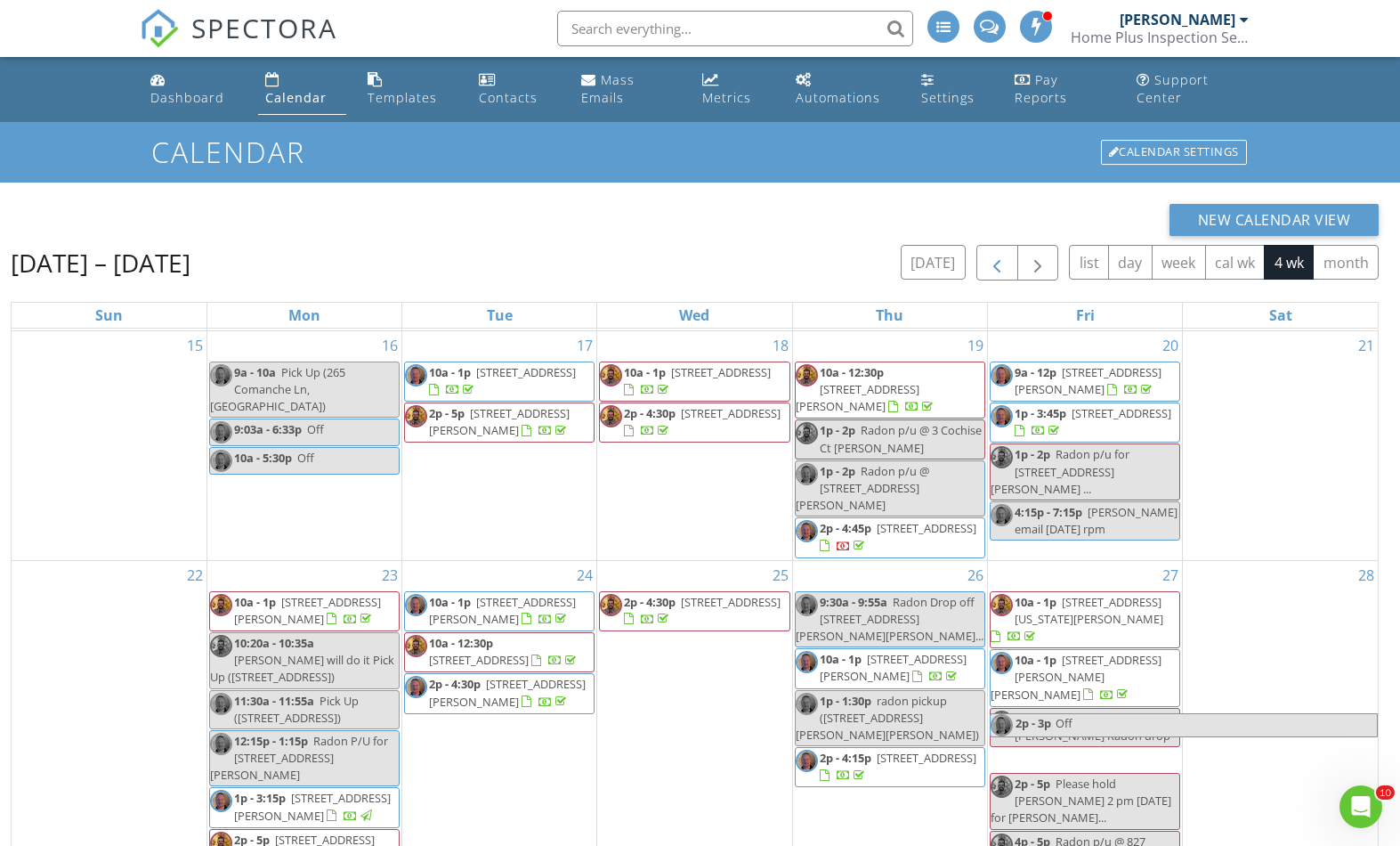 click at bounding box center (997, 263) 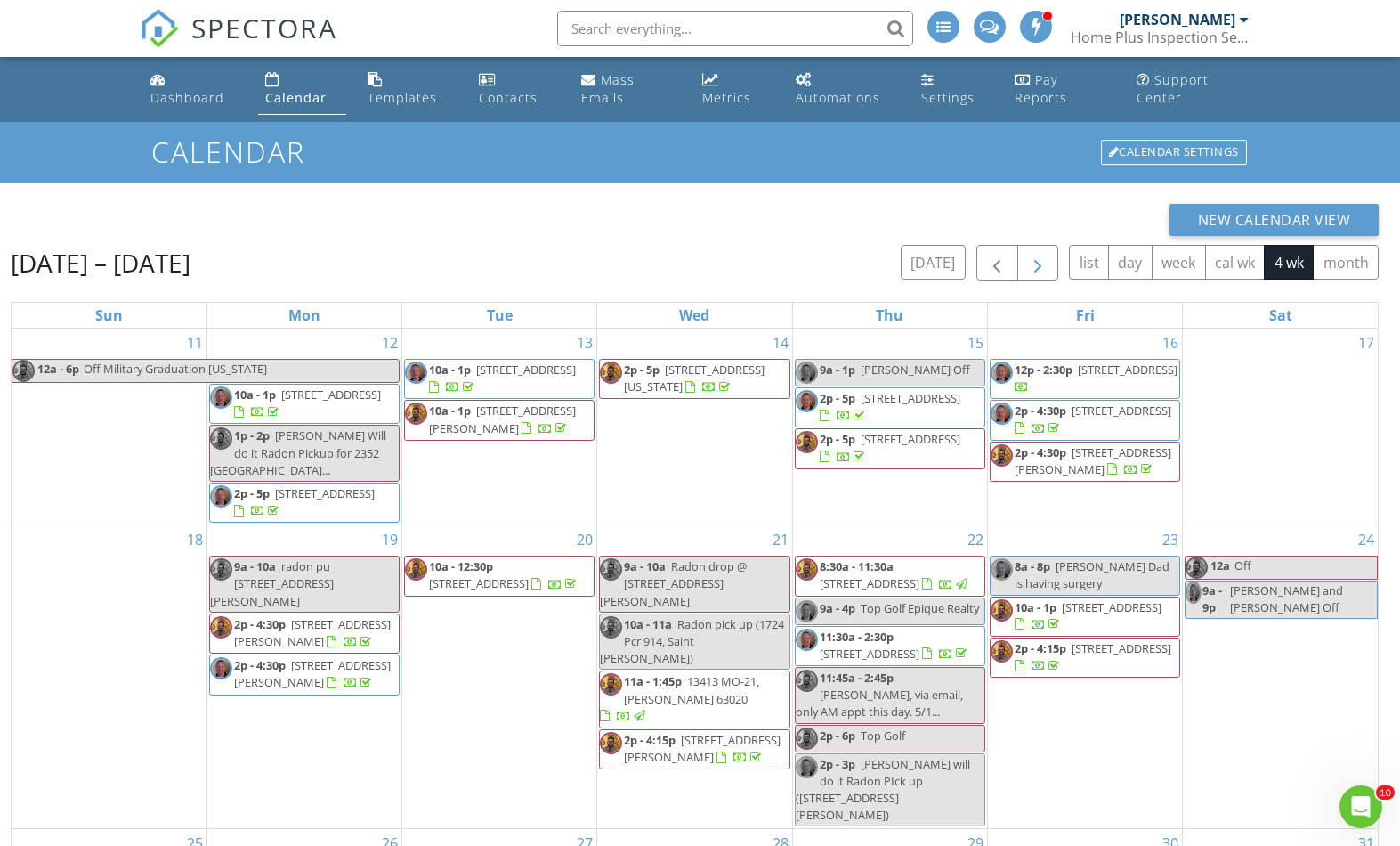 click at bounding box center [1038, 263] 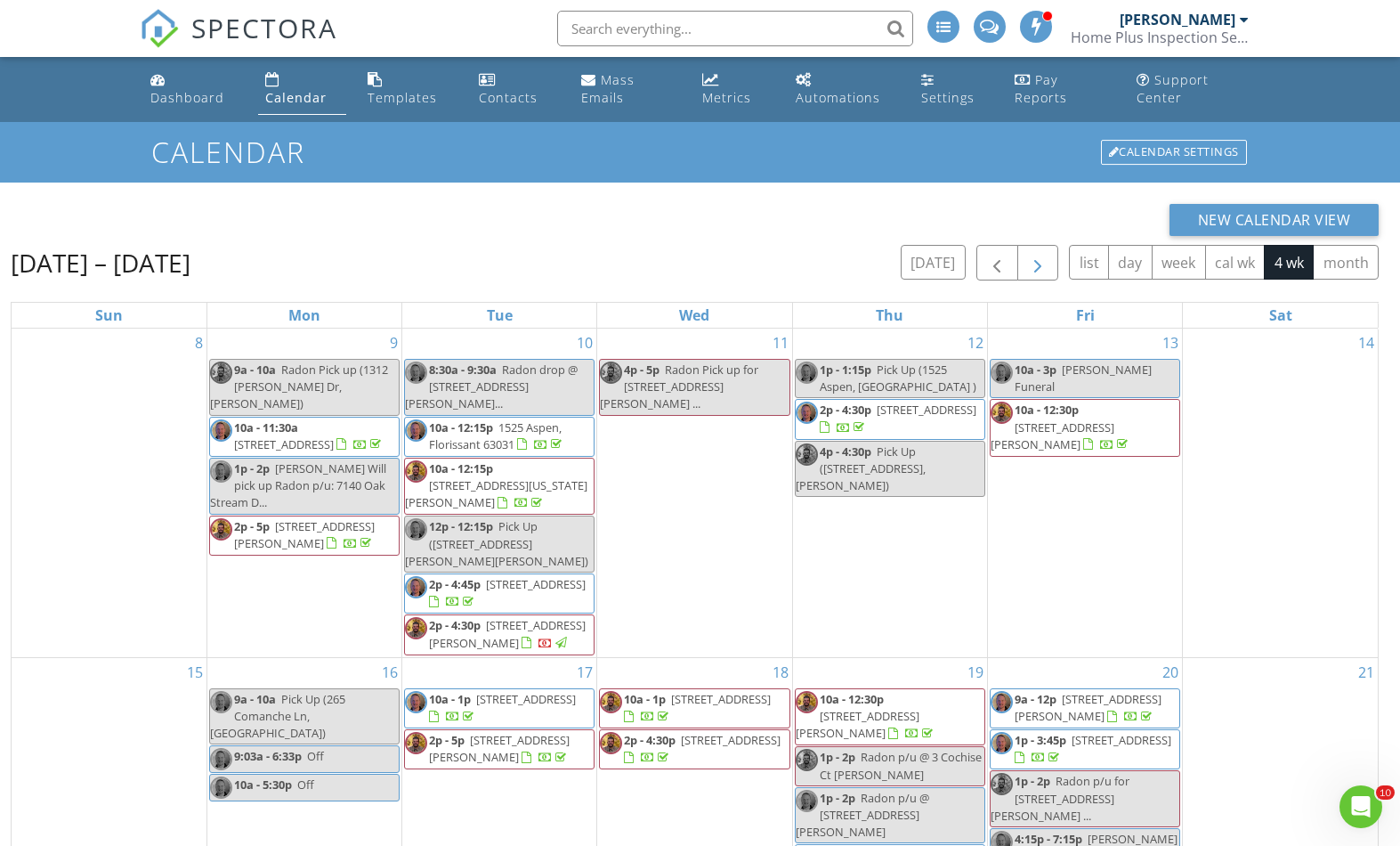 click at bounding box center (1038, 264) 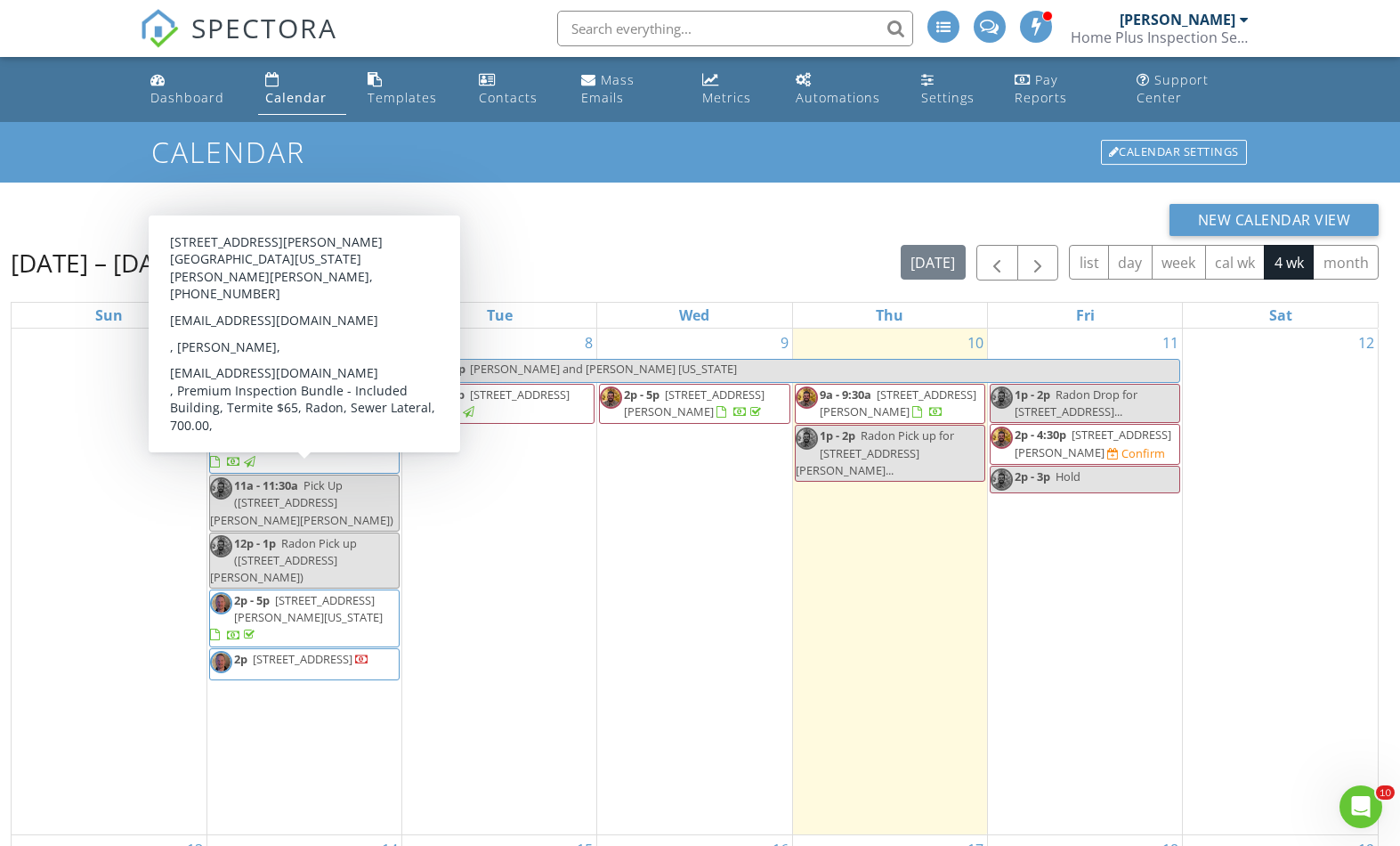 click on "2988 Joyce Ct, Maryland Heights 63043" at bounding box center (308, 608) 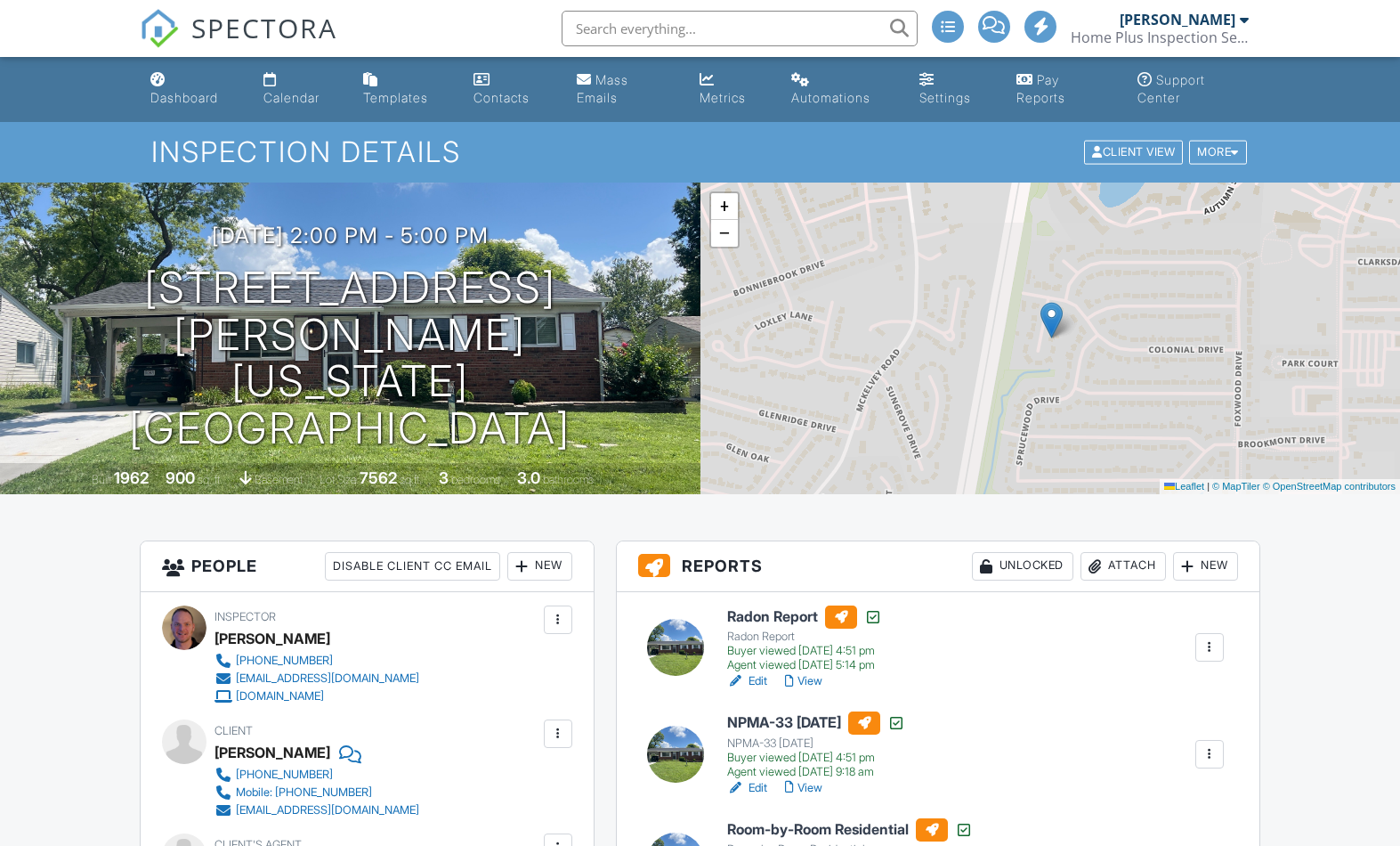 scroll, scrollTop: 0, scrollLeft: 0, axis: both 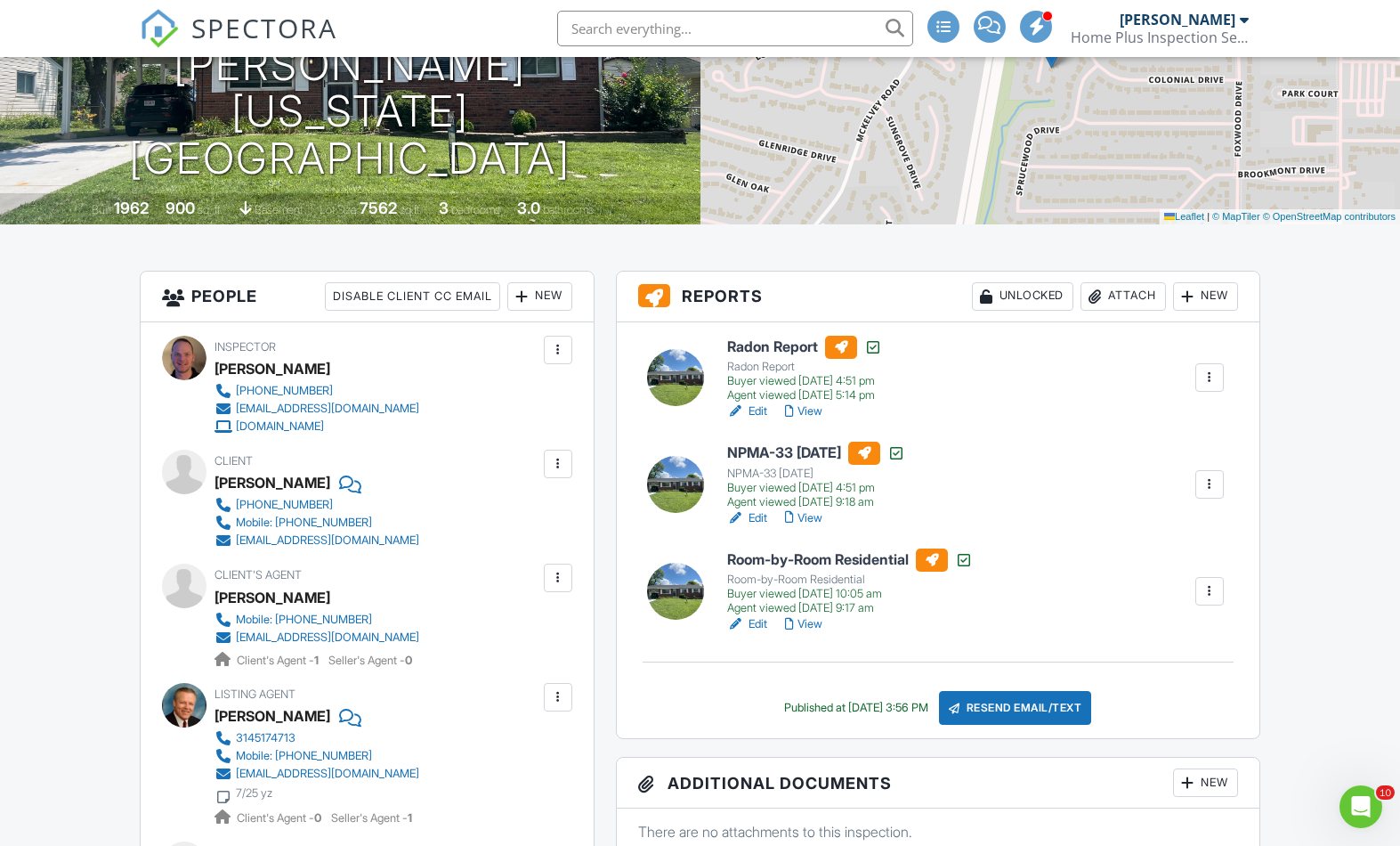 click on "View" at bounding box center (804, 624) 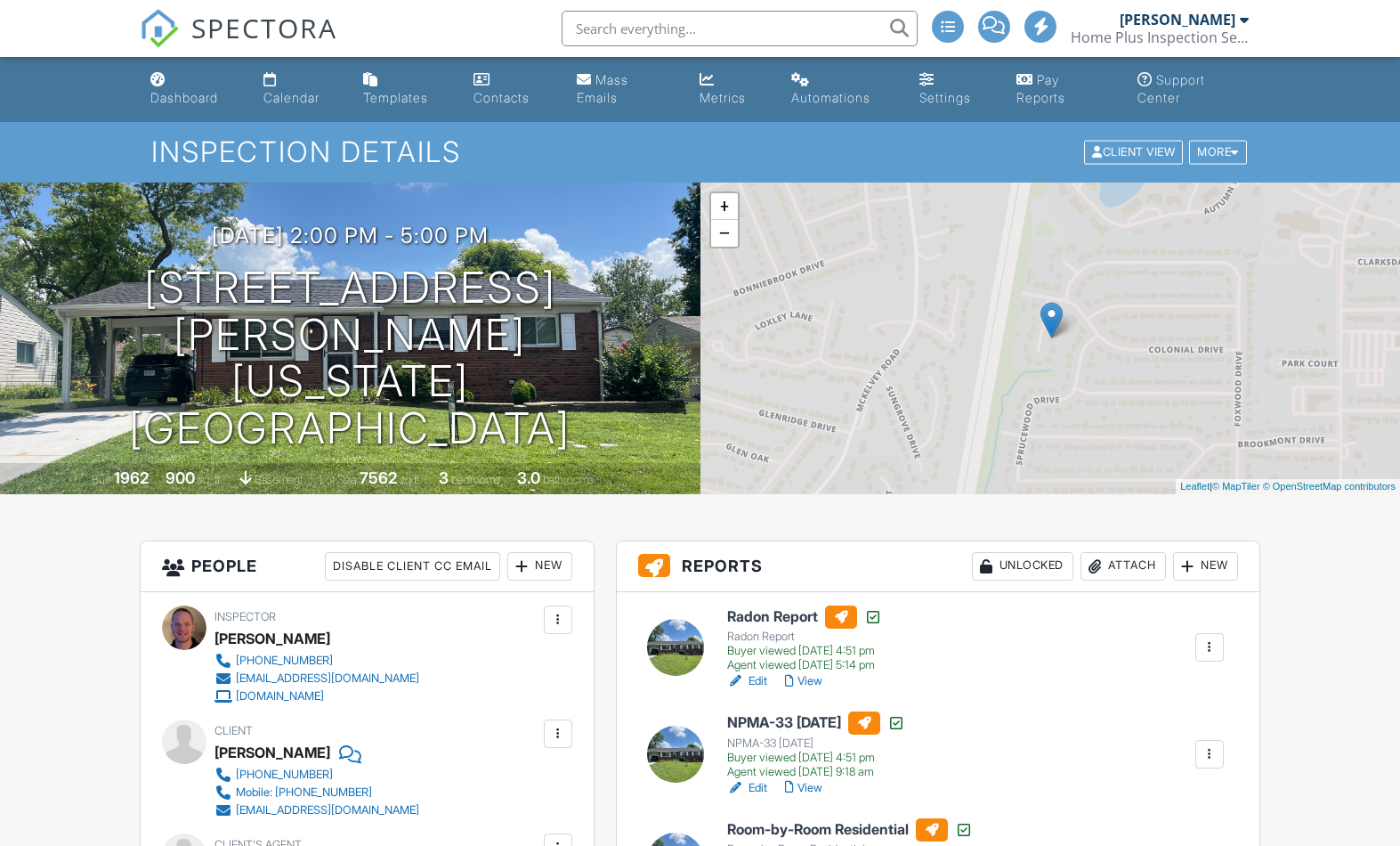 scroll, scrollTop: 0, scrollLeft: 0, axis: both 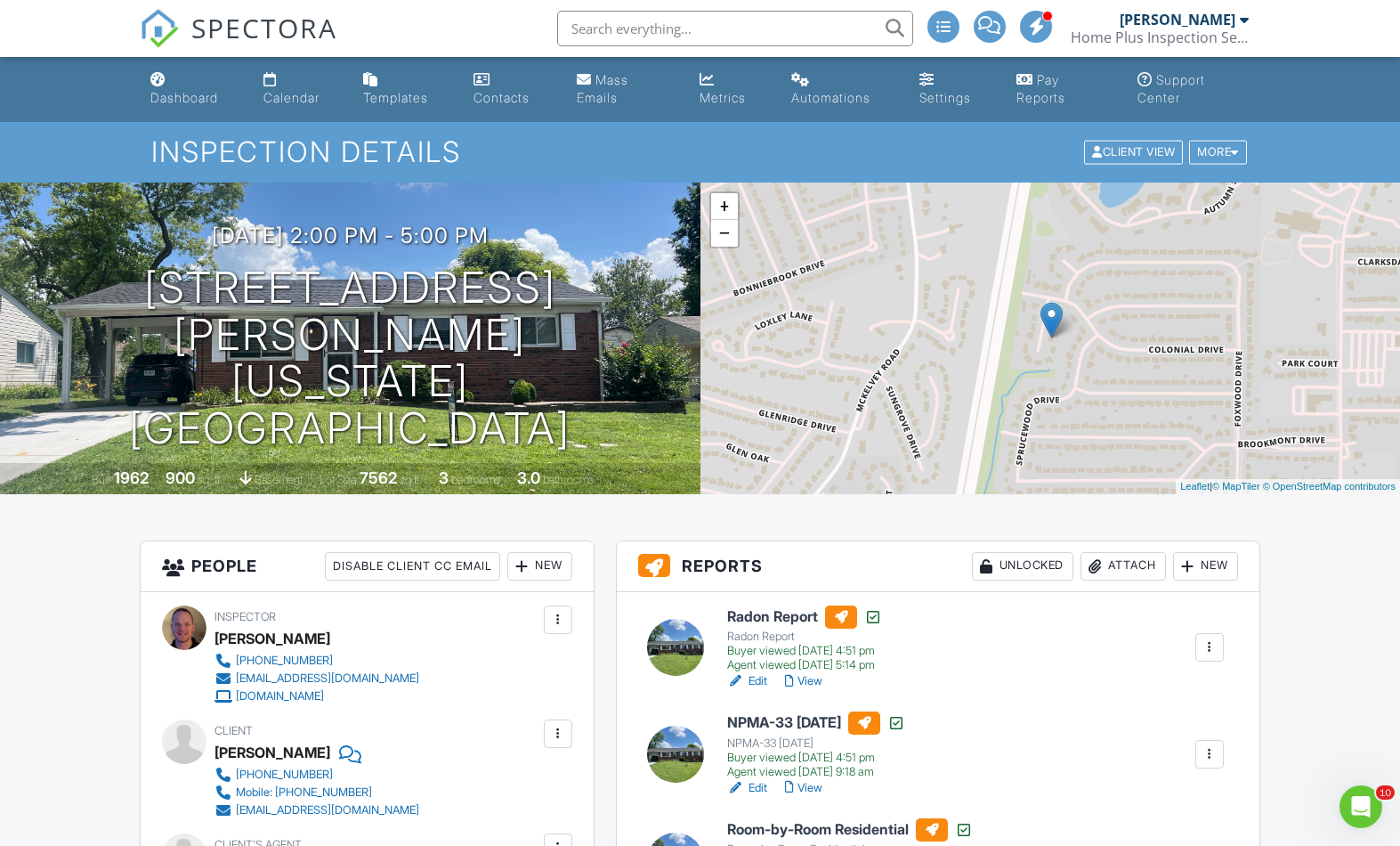click on "Edit" at bounding box center (747, 681) 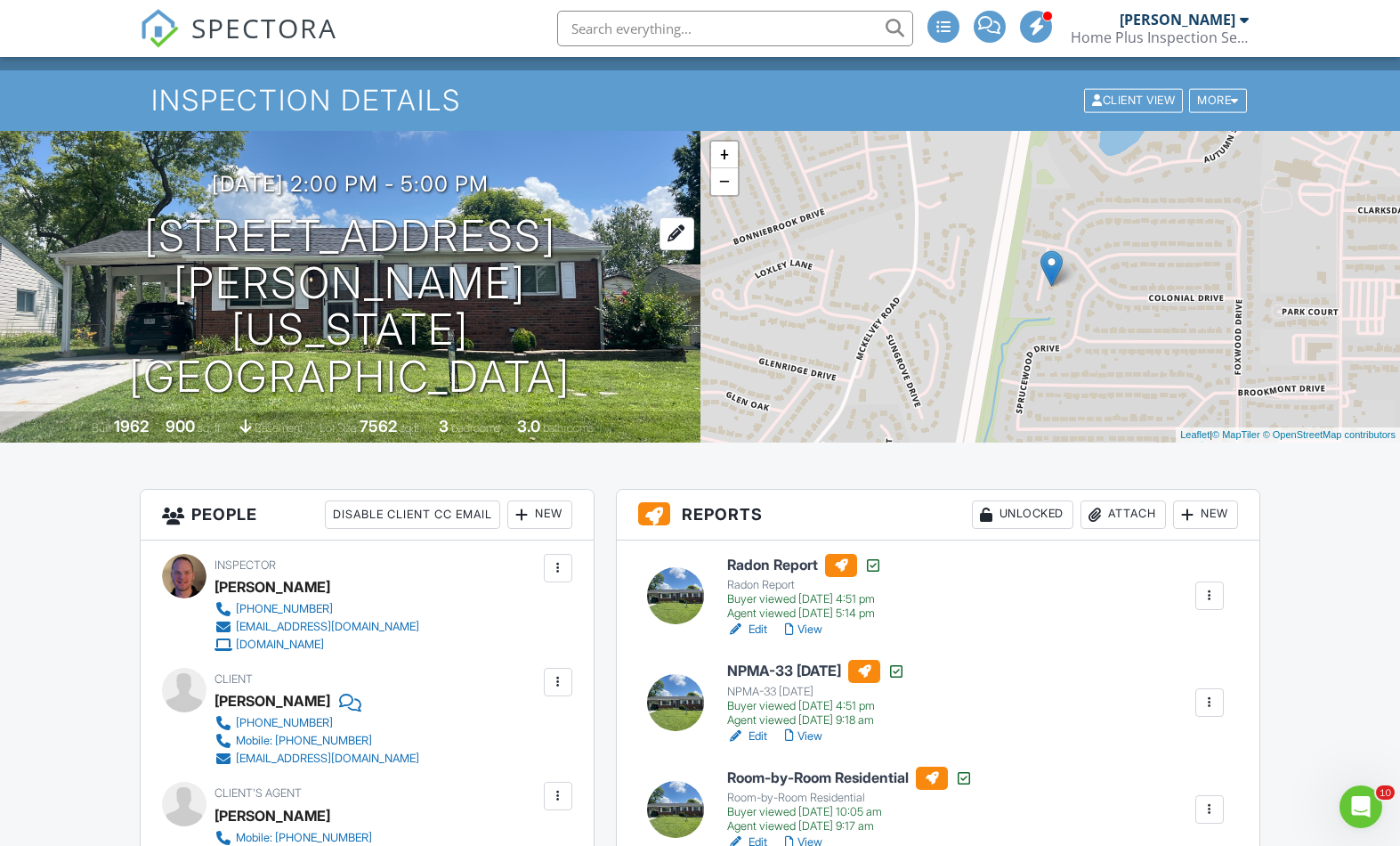 scroll, scrollTop: 0, scrollLeft: 0, axis: both 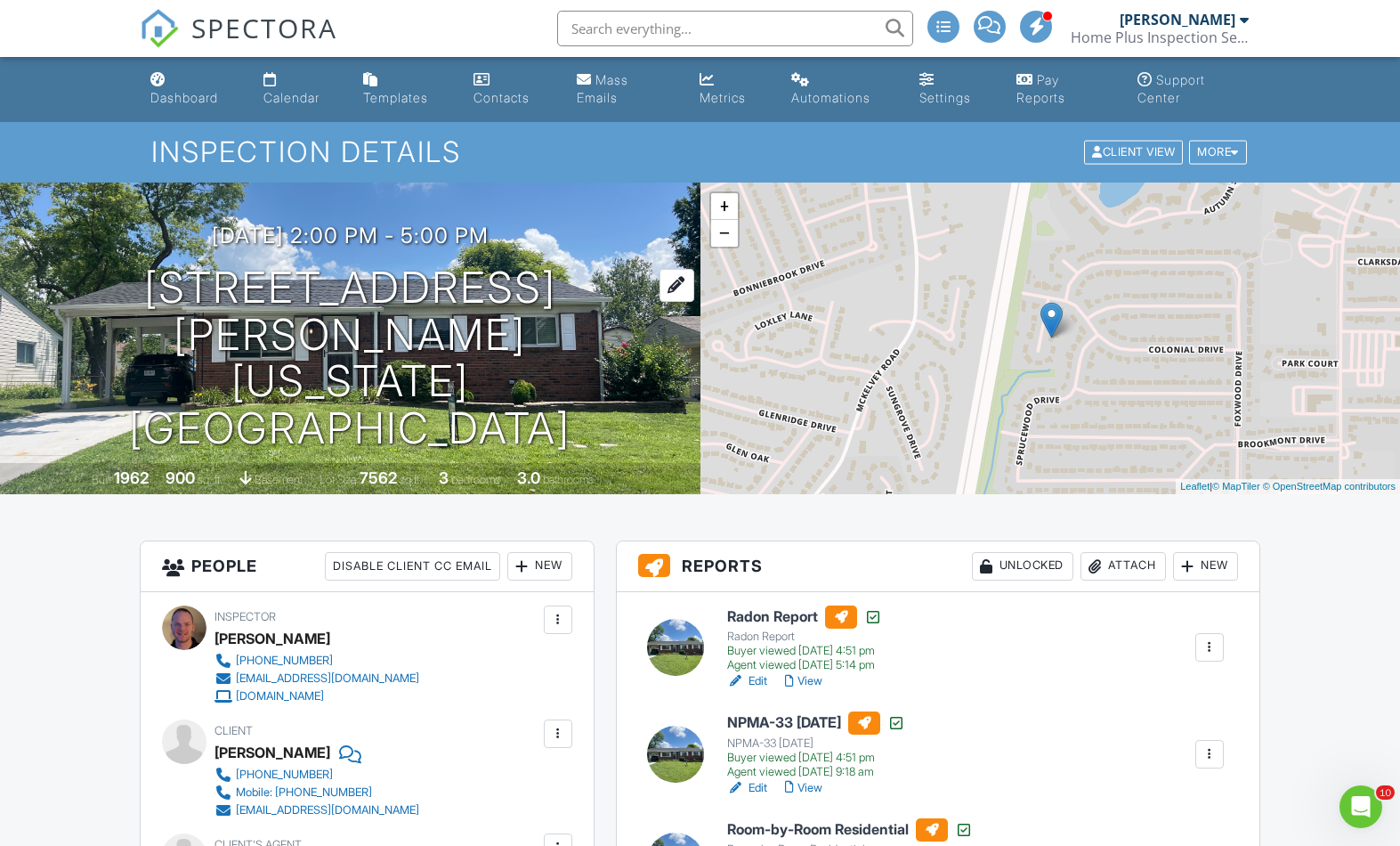 click on "2988 Joyce Ct
Maryland Heights, MO 63043" at bounding box center (350, 358) 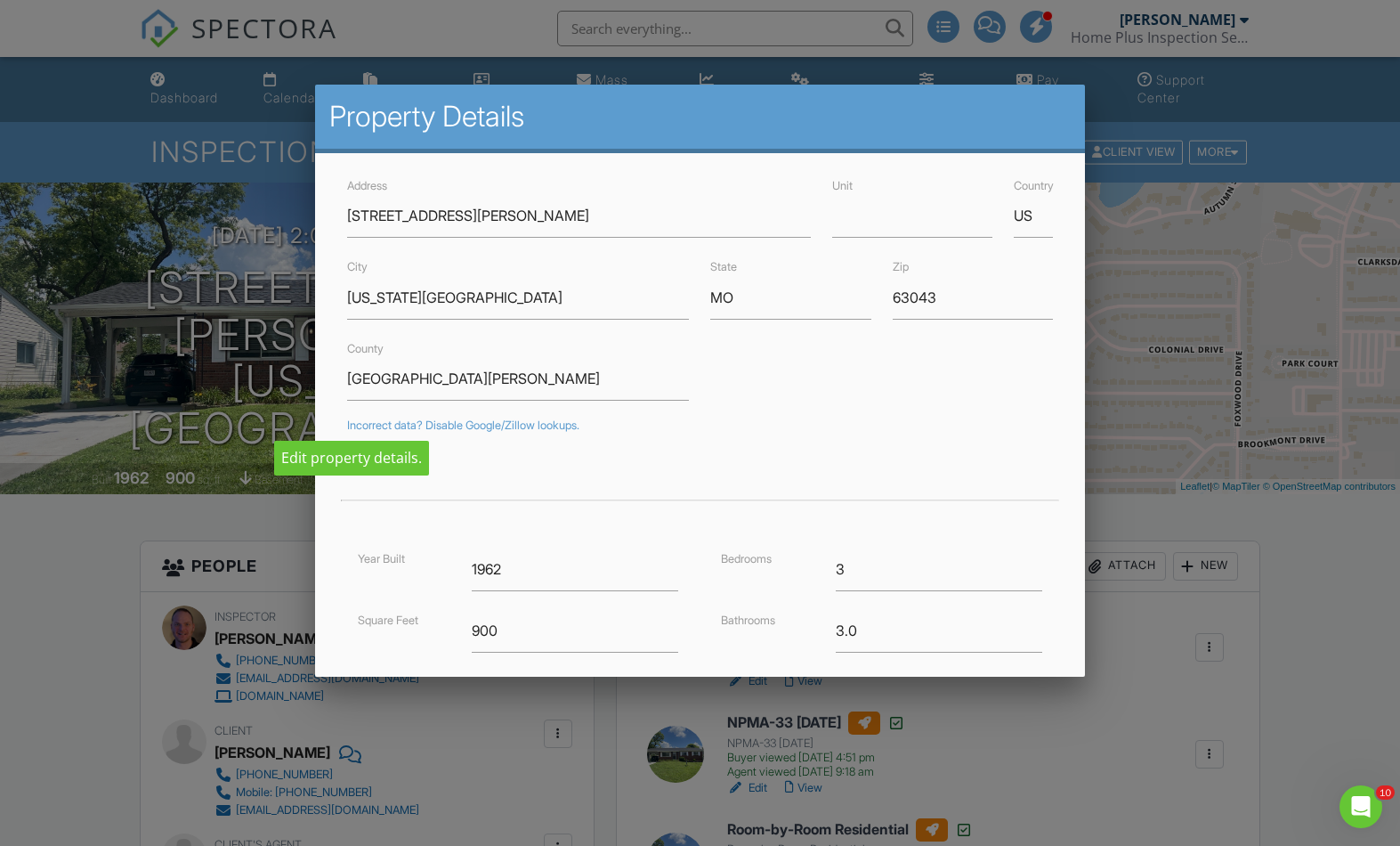 click at bounding box center (700, 440) 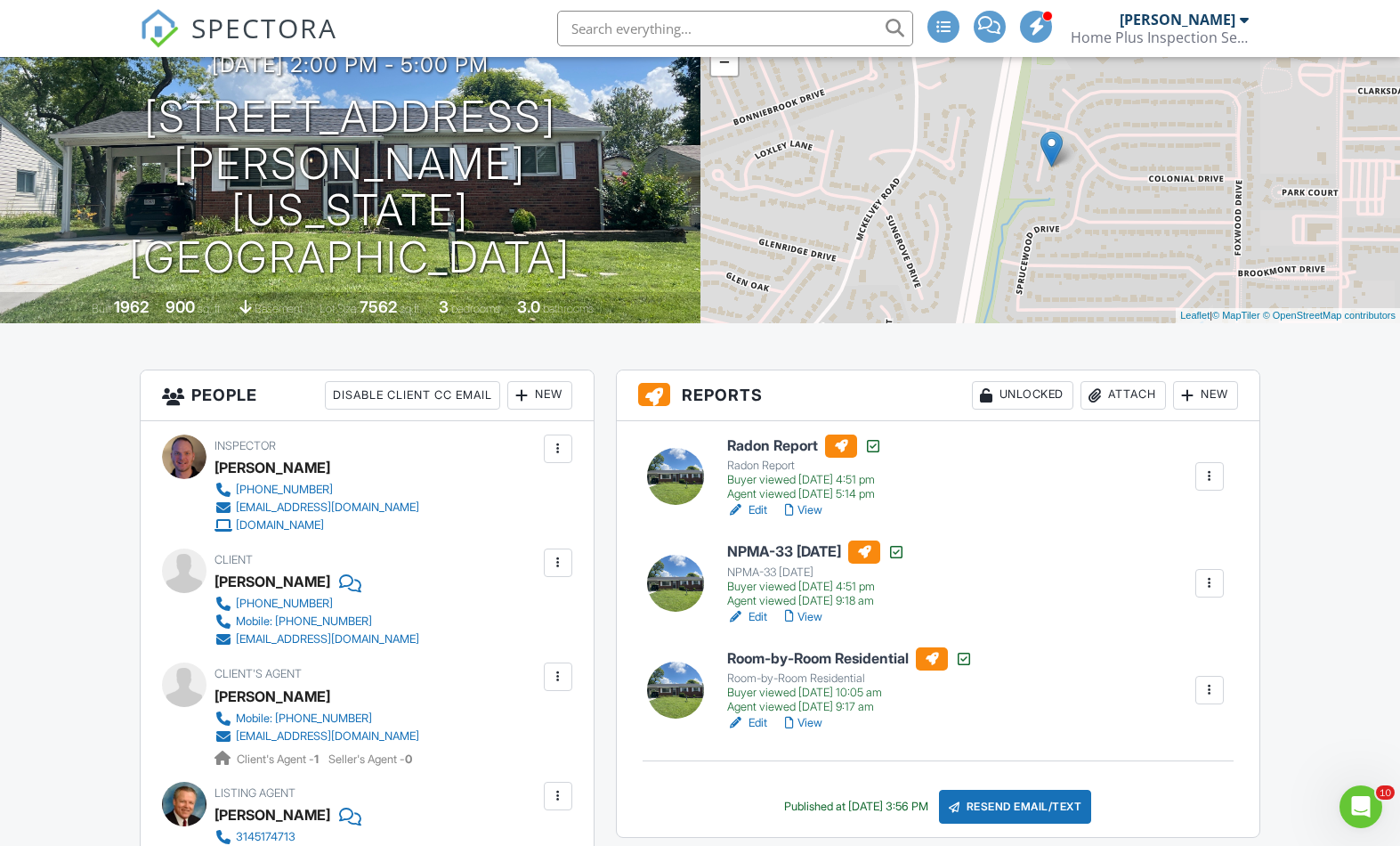 scroll, scrollTop: 177, scrollLeft: 0, axis: vertical 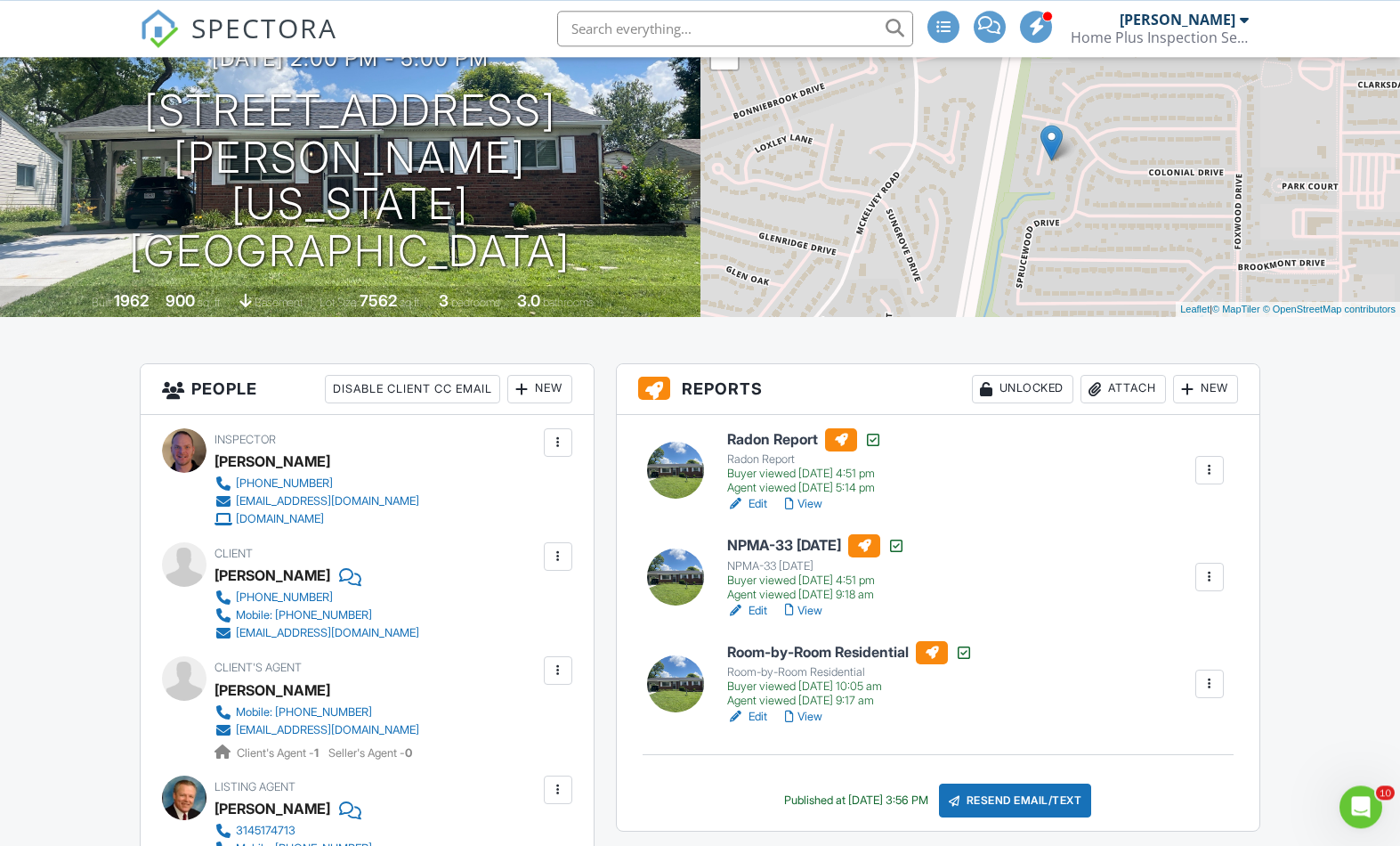 click at bounding box center [736, 717] 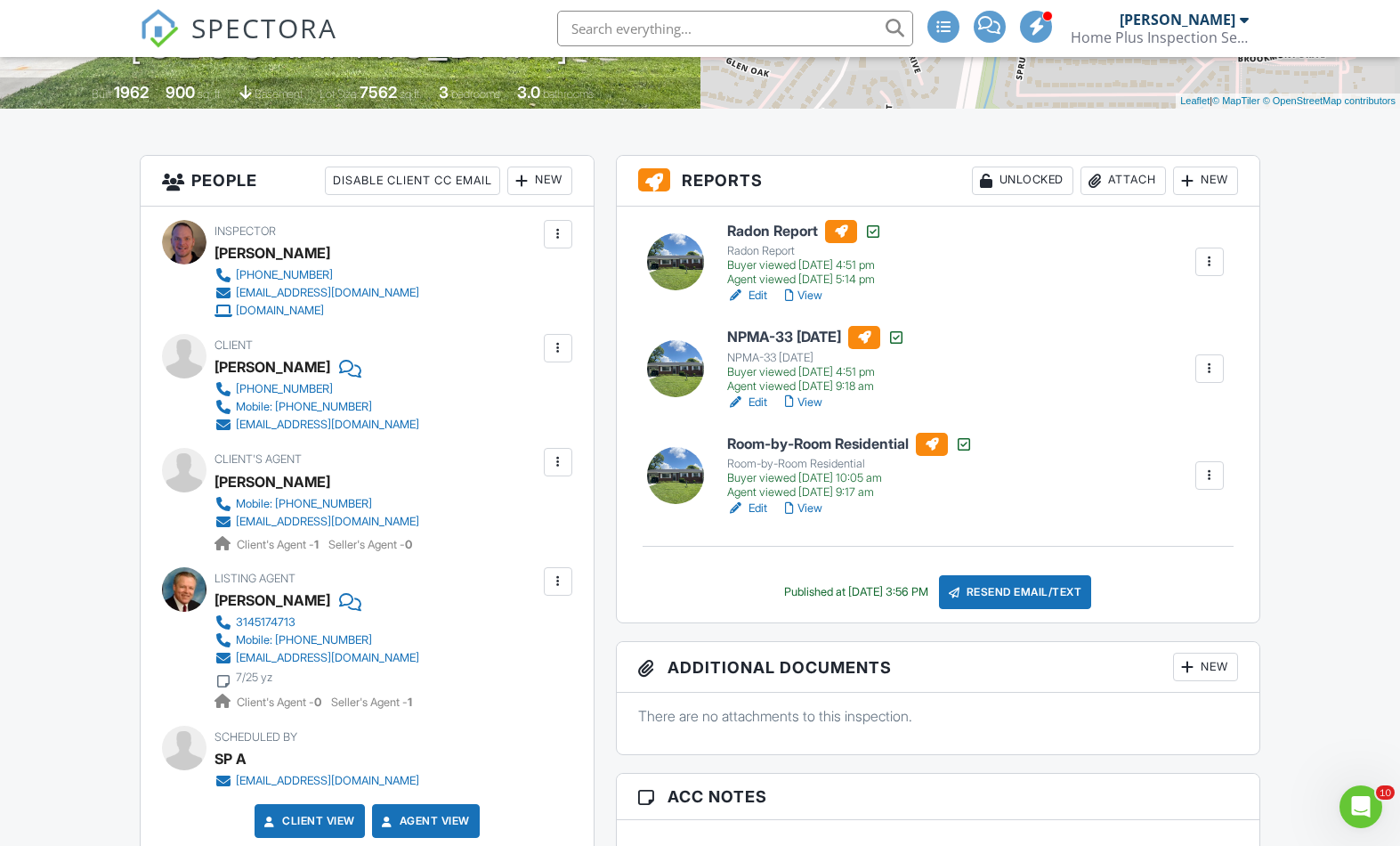 click at bounding box center (676, 476) 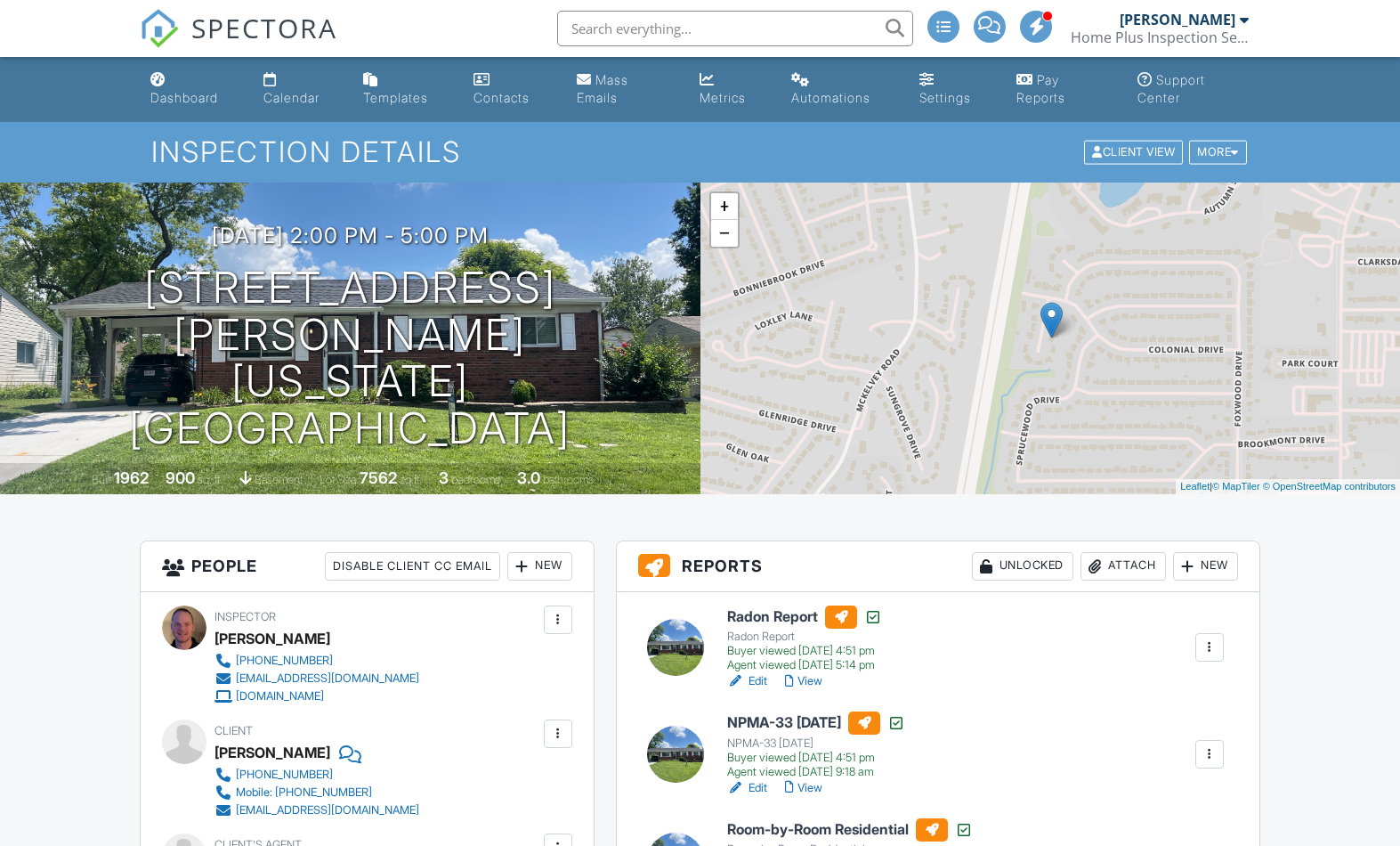 scroll, scrollTop: 0, scrollLeft: 0, axis: both 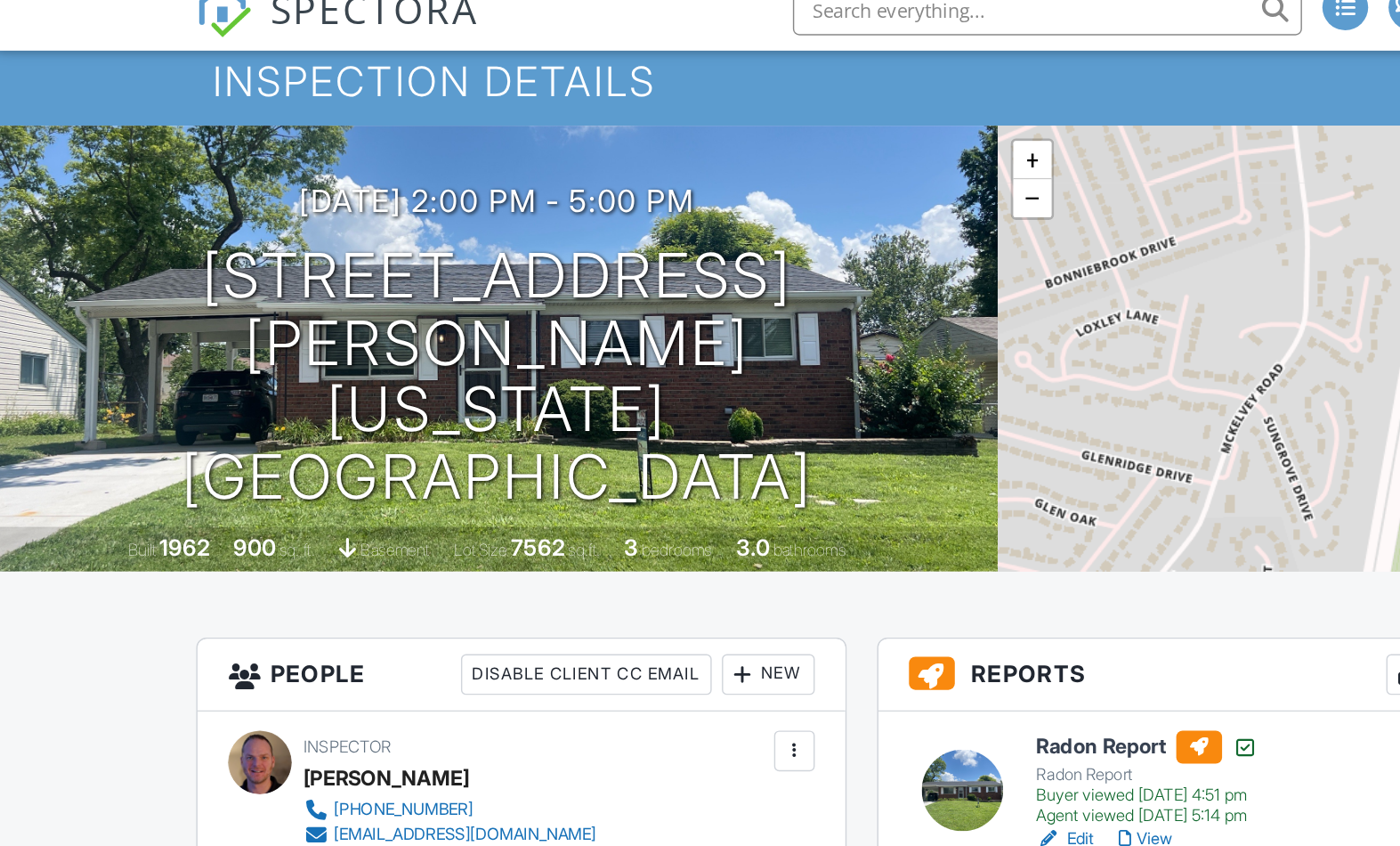 click on "07/07/2025  2:00 pm
- 5:00 pm
2988 Joyce Ct
Maryland Heights, MO 63043" at bounding box center (350, 264) 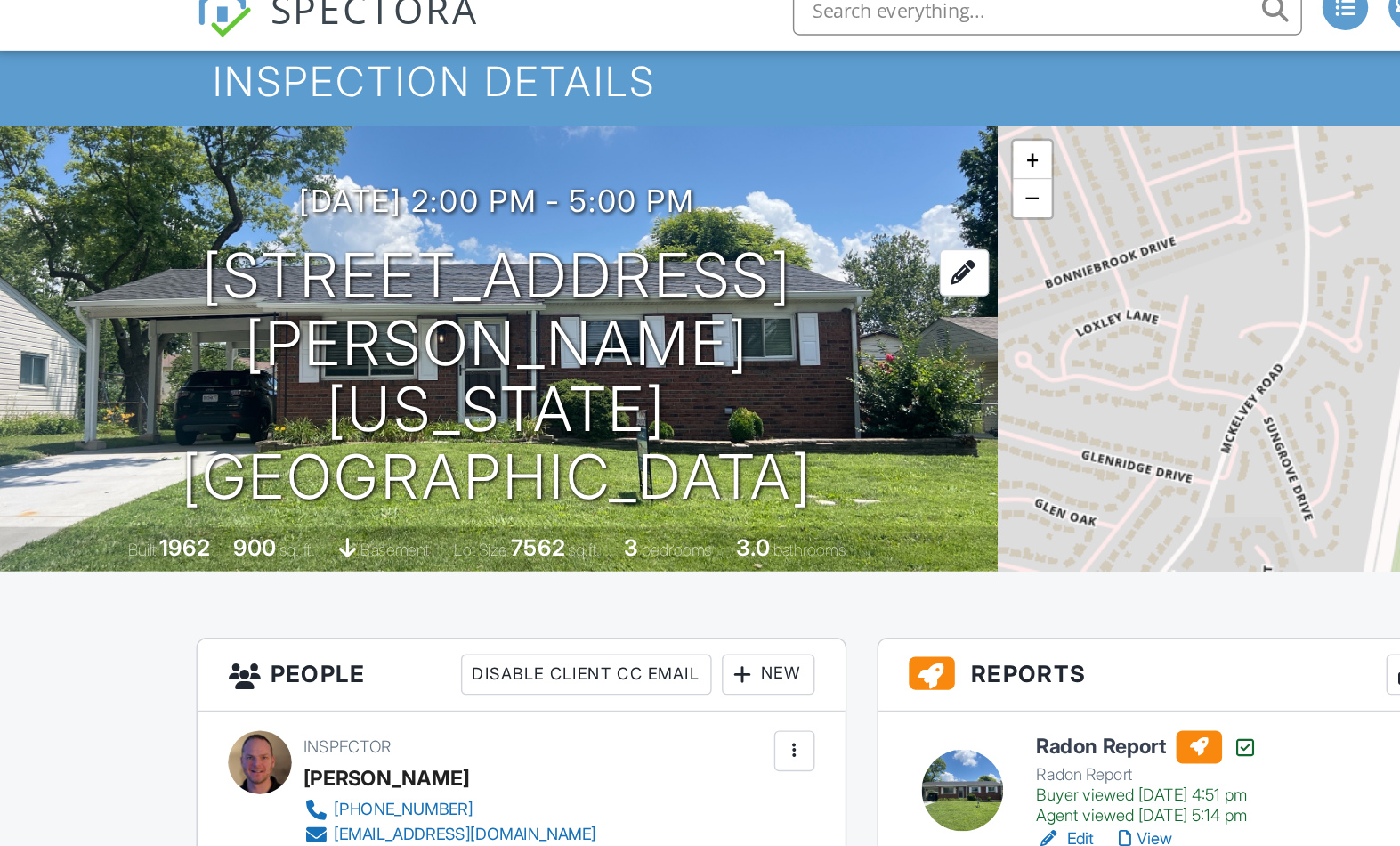 click on "2988 Joyce Ct
Maryland Heights, MO 63043" at bounding box center (350, 285) 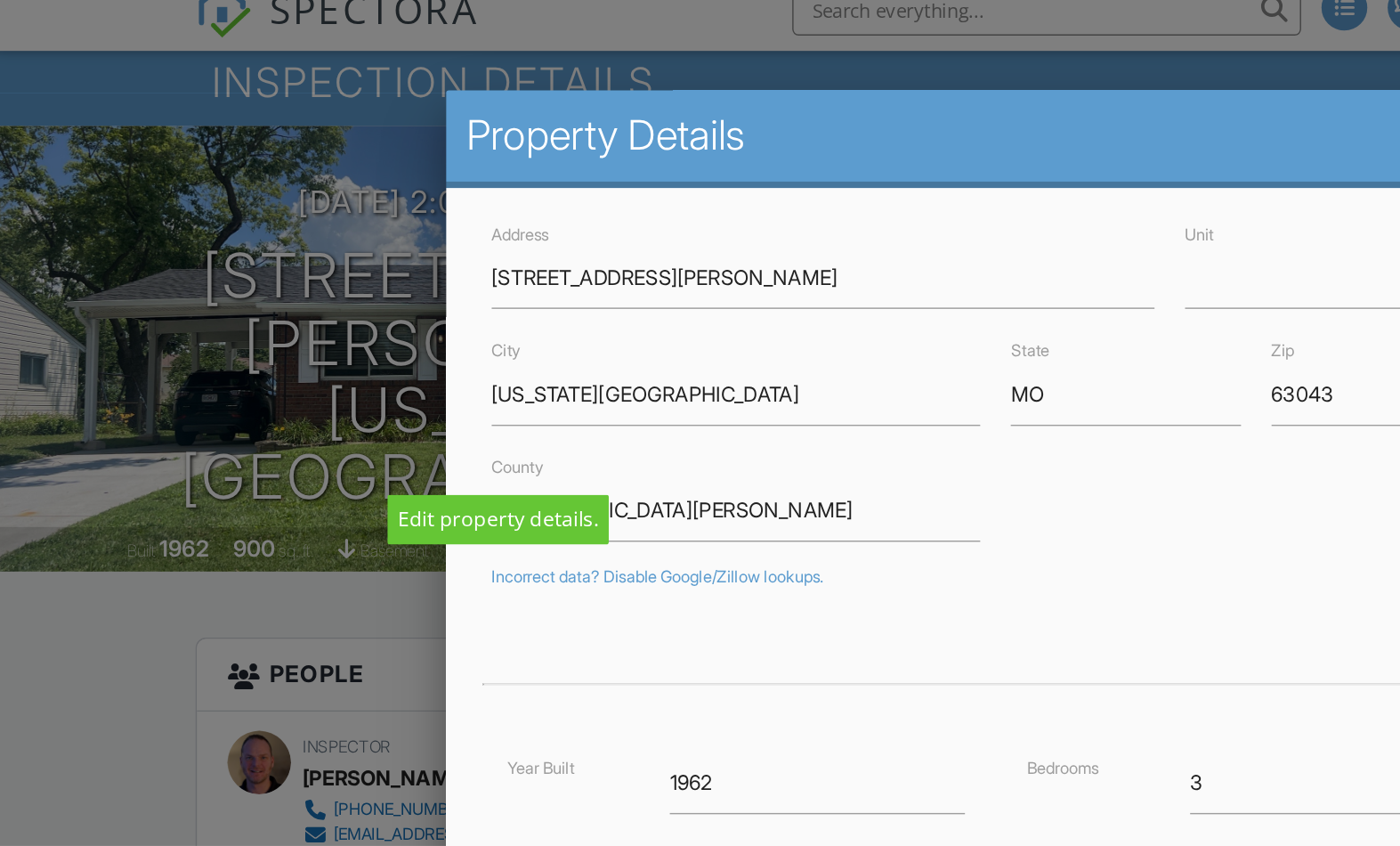 click at bounding box center [700, 440] 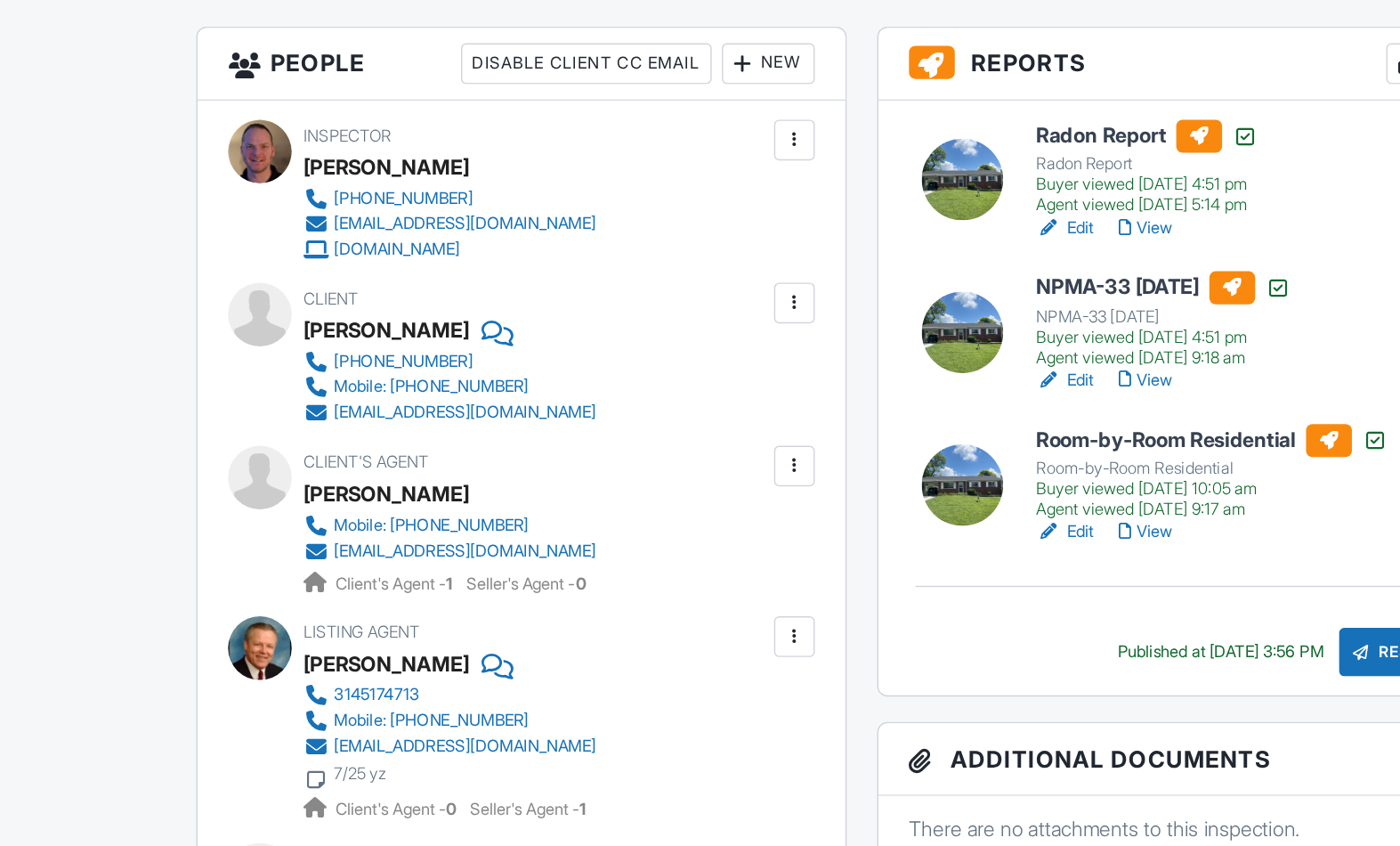 scroll, scrollTop: 329, scrollLeft: 0, axis: vertical 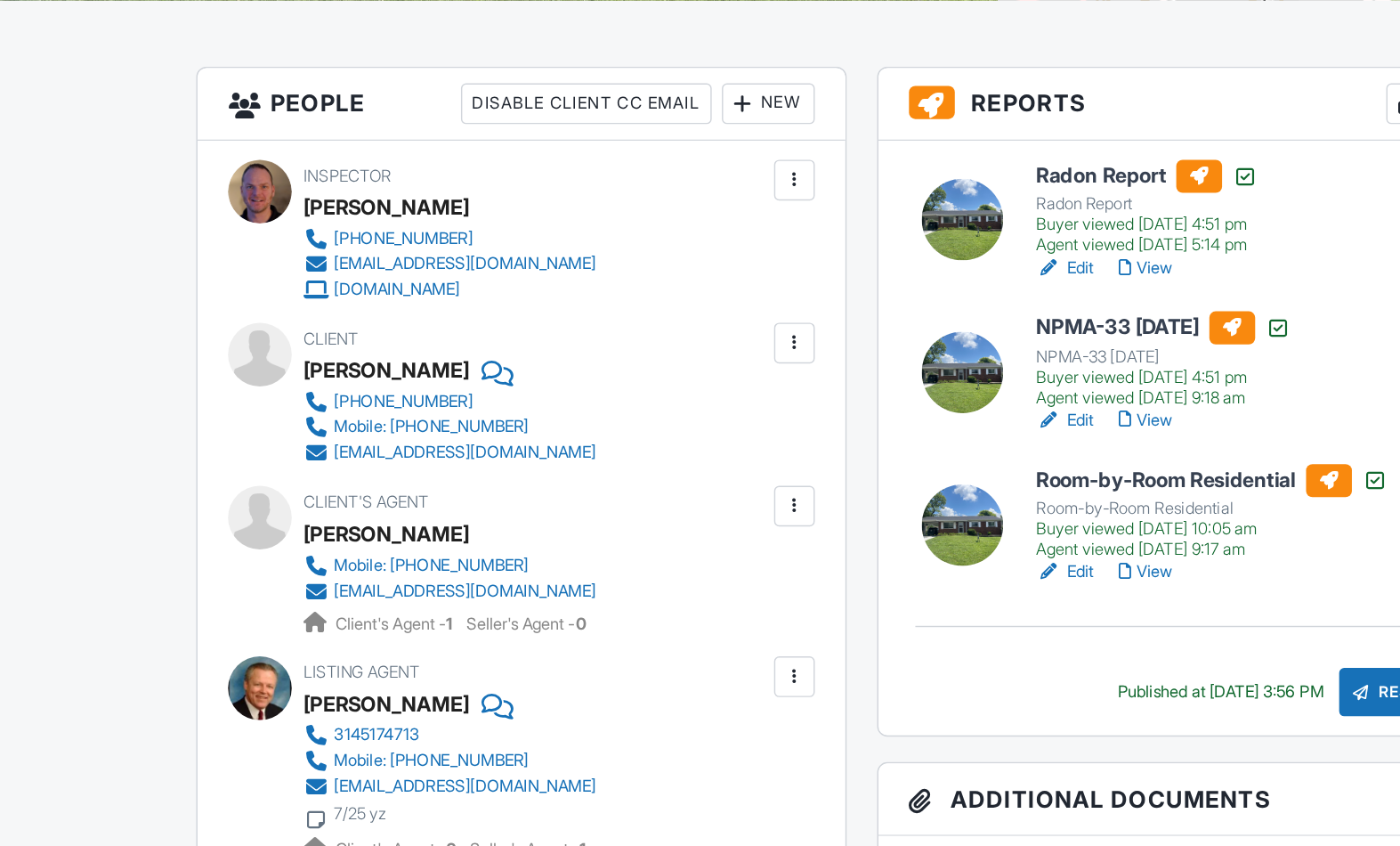 click on "Edit" at bounding box center [747, 565] 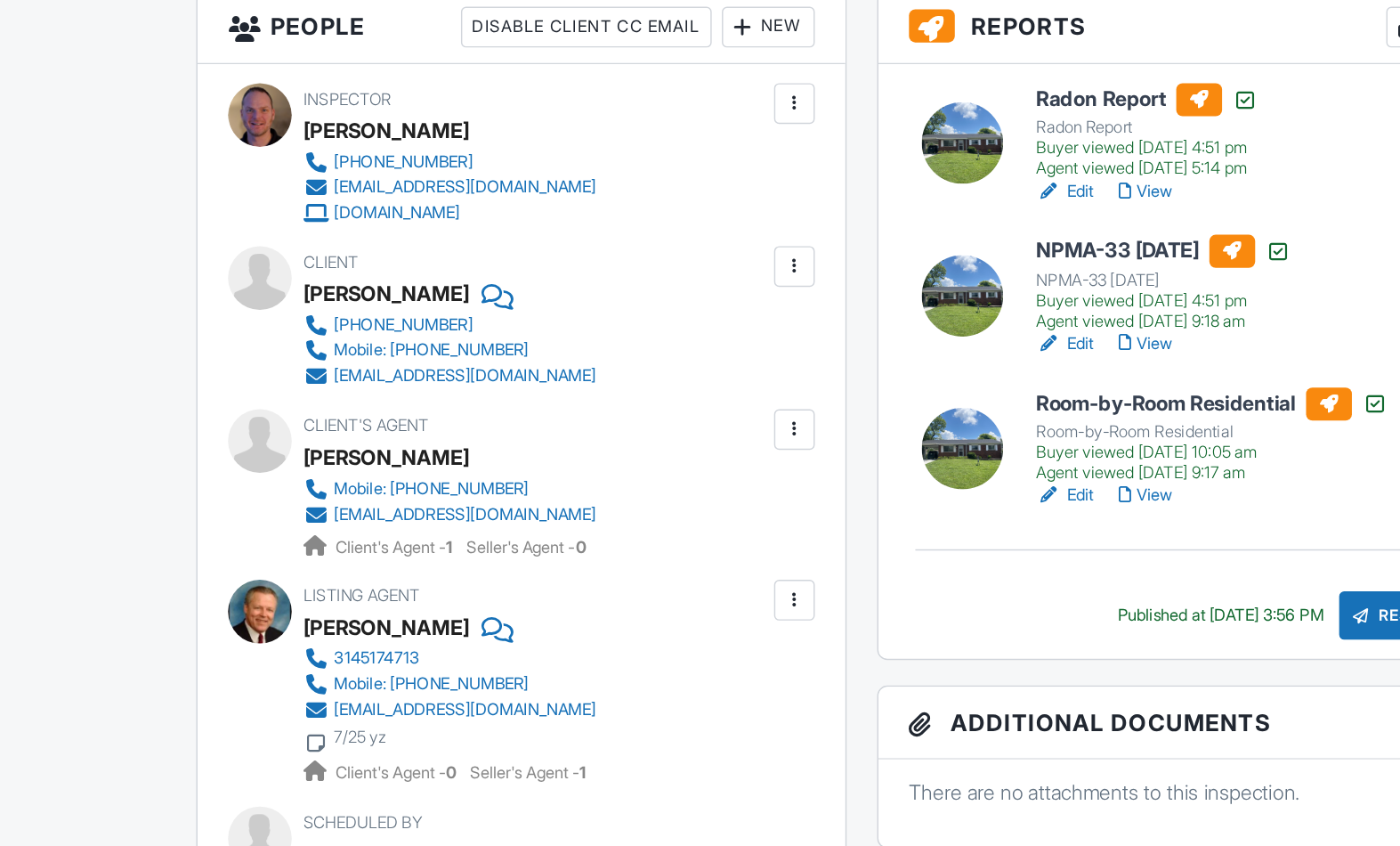 scroll, scrollTop: 548, scrollLeft: 3, axis: both 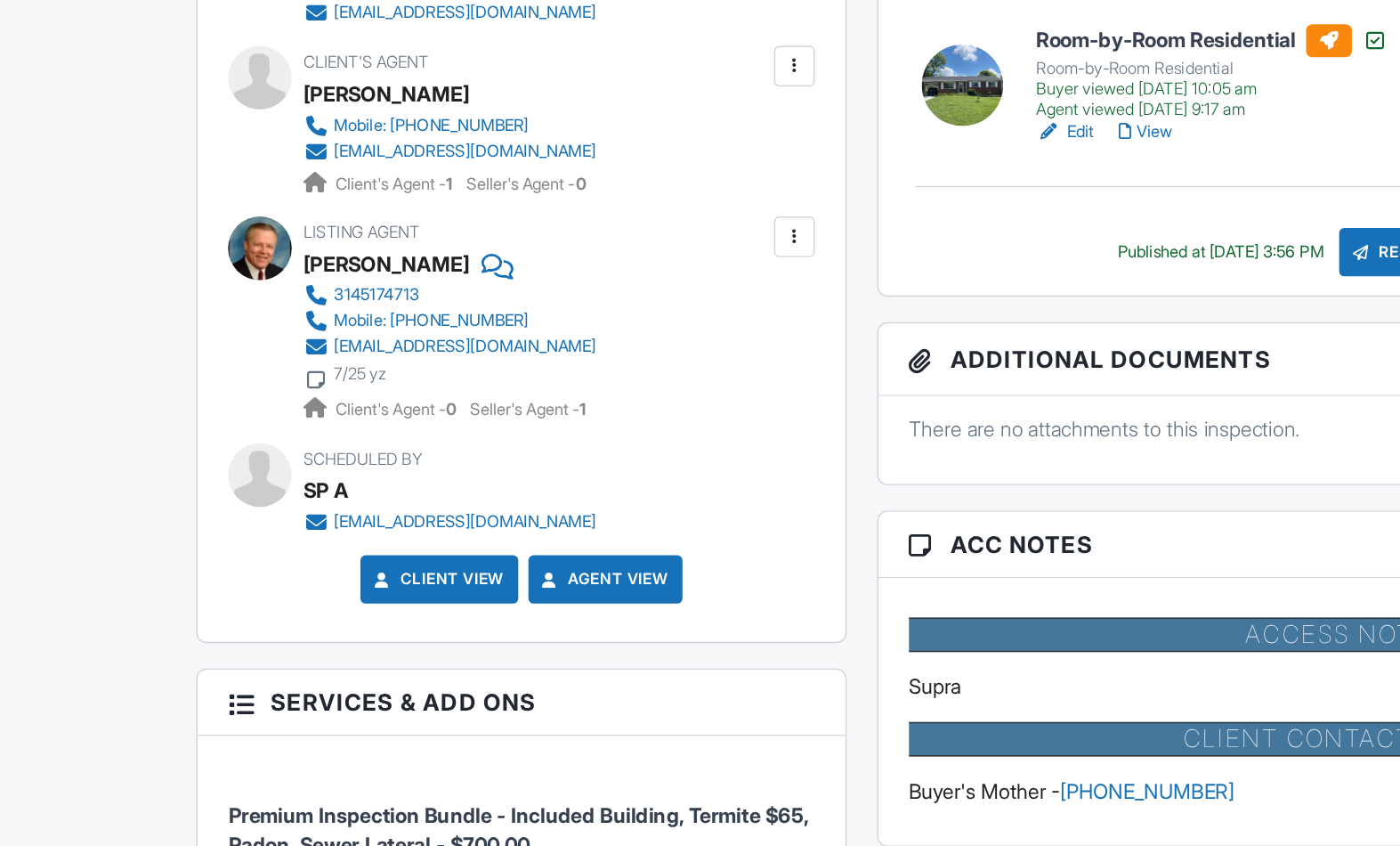 click on "View" at bounding box center [804, 346] 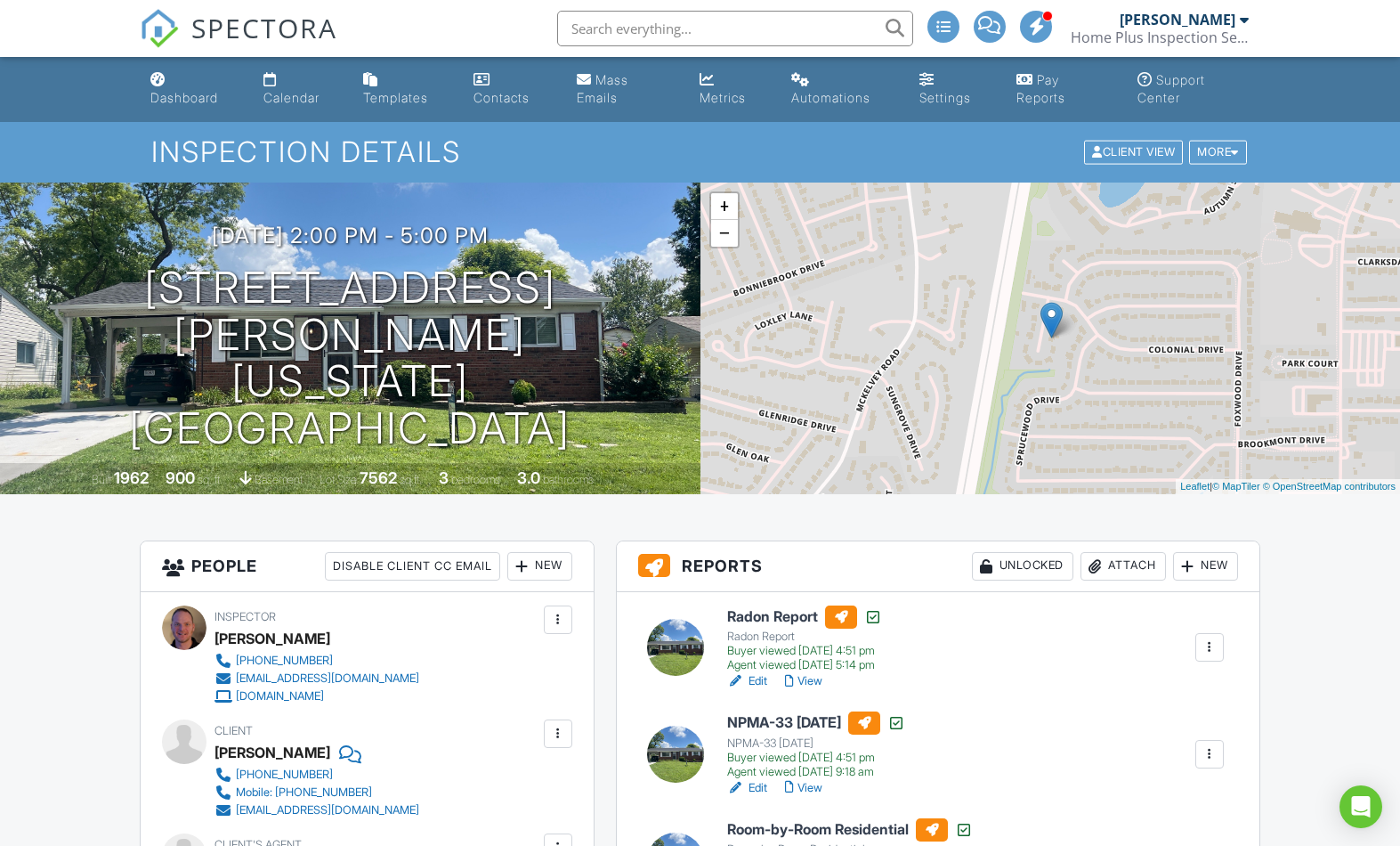 scroll, scrollTop: 0, scrollLeft: 0, axis: both 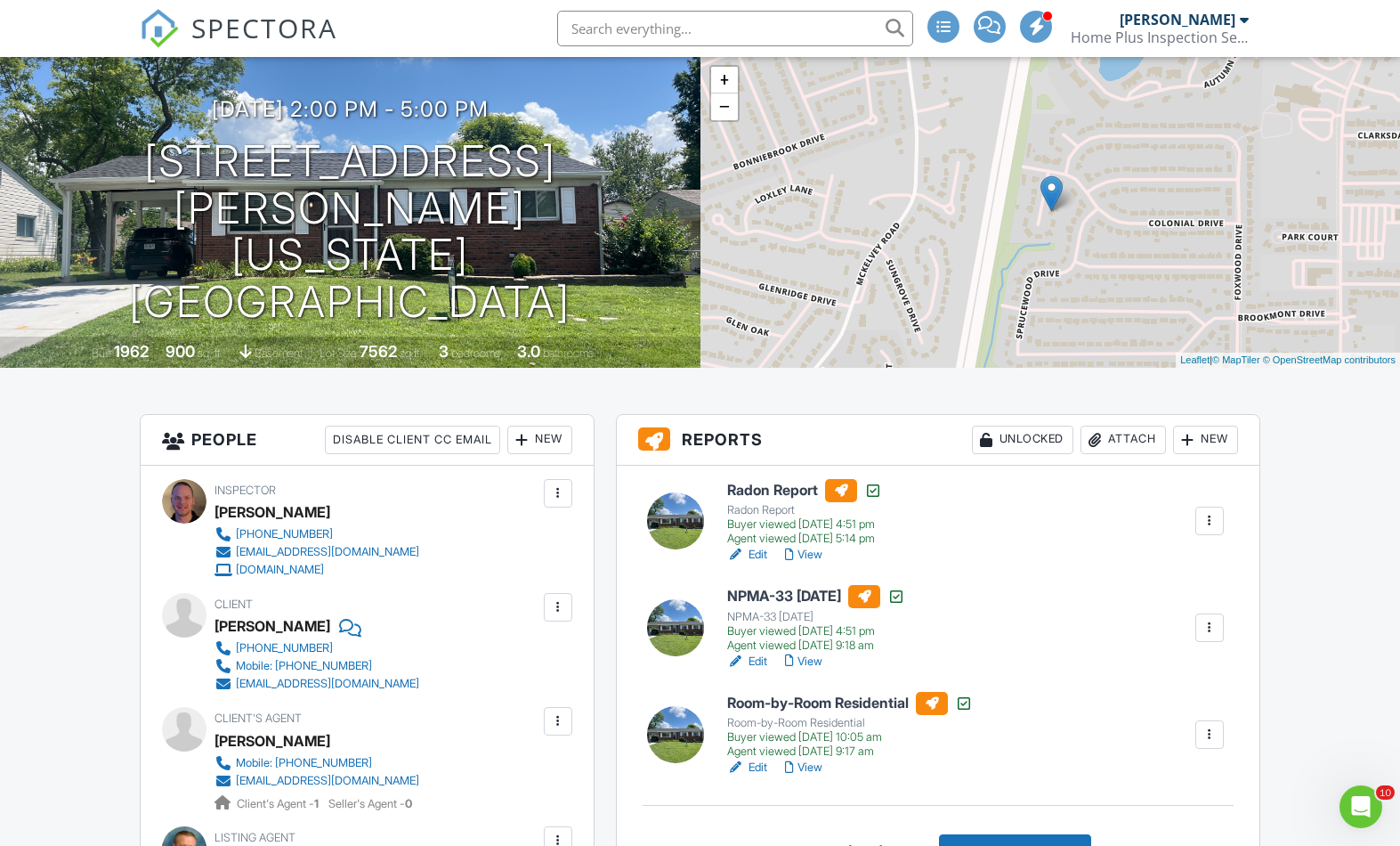 click on "Edit" at bounding box center [747, 768] 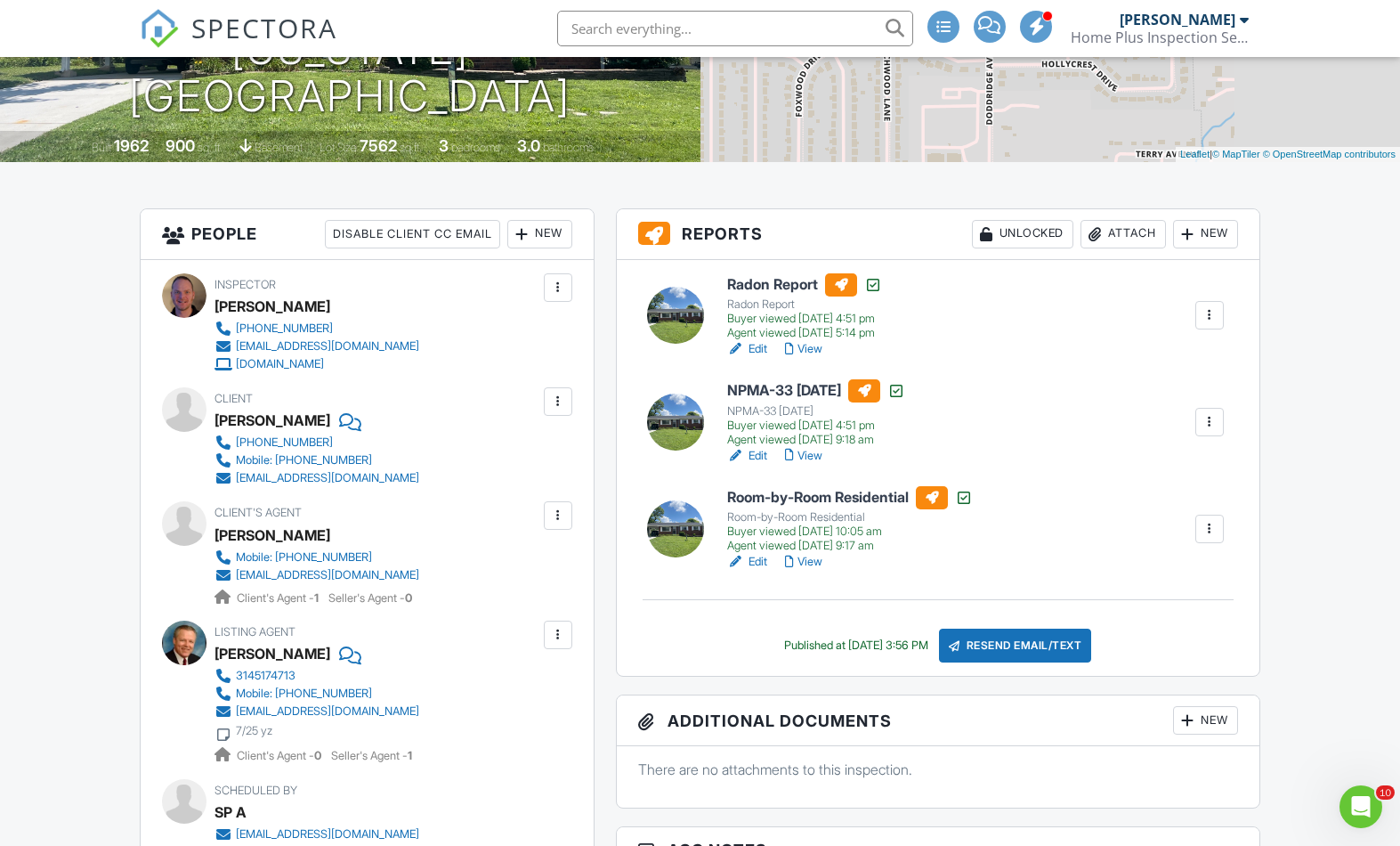 scroll, scrollTop: 0, scrollLeft: 0, axis: both 